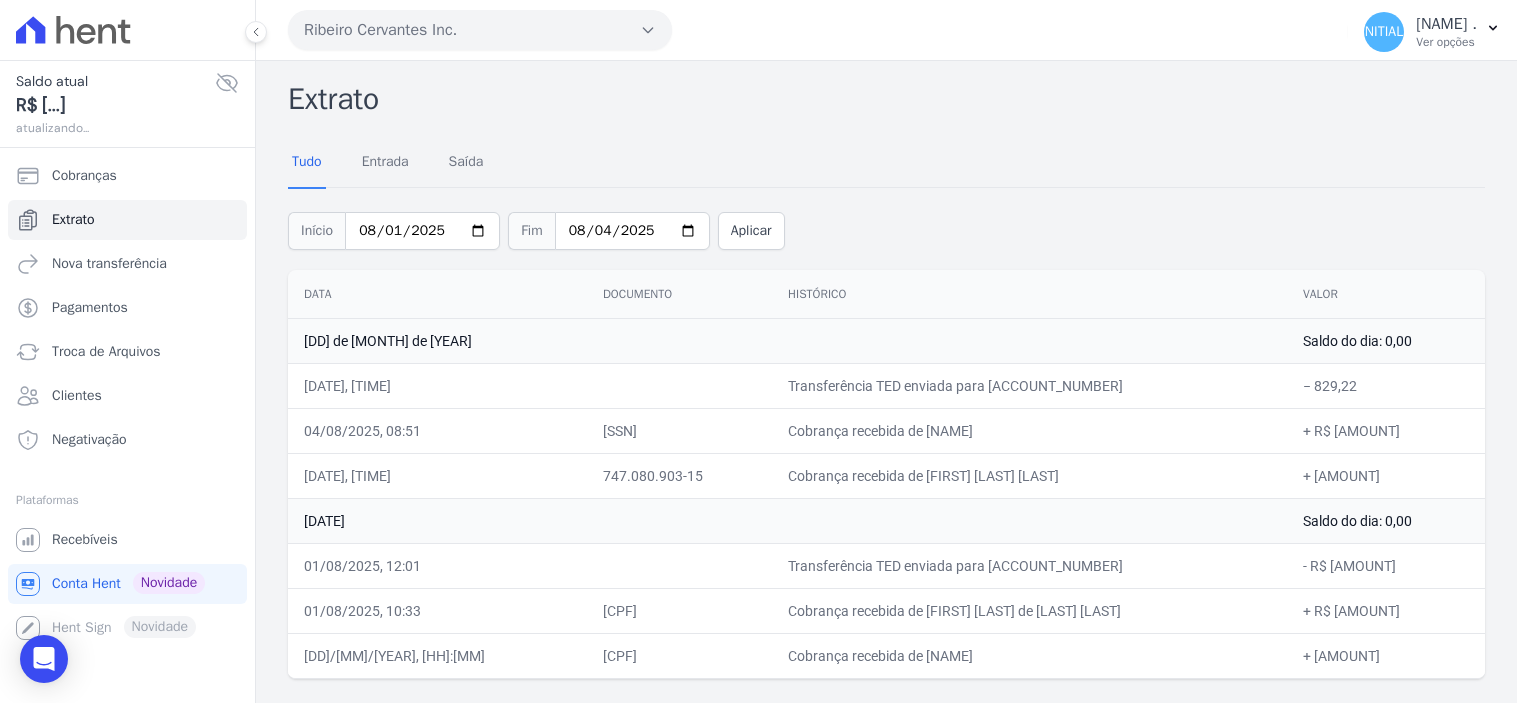 scroll, scrollTop: 0, scrollLeft: 0, axis: both 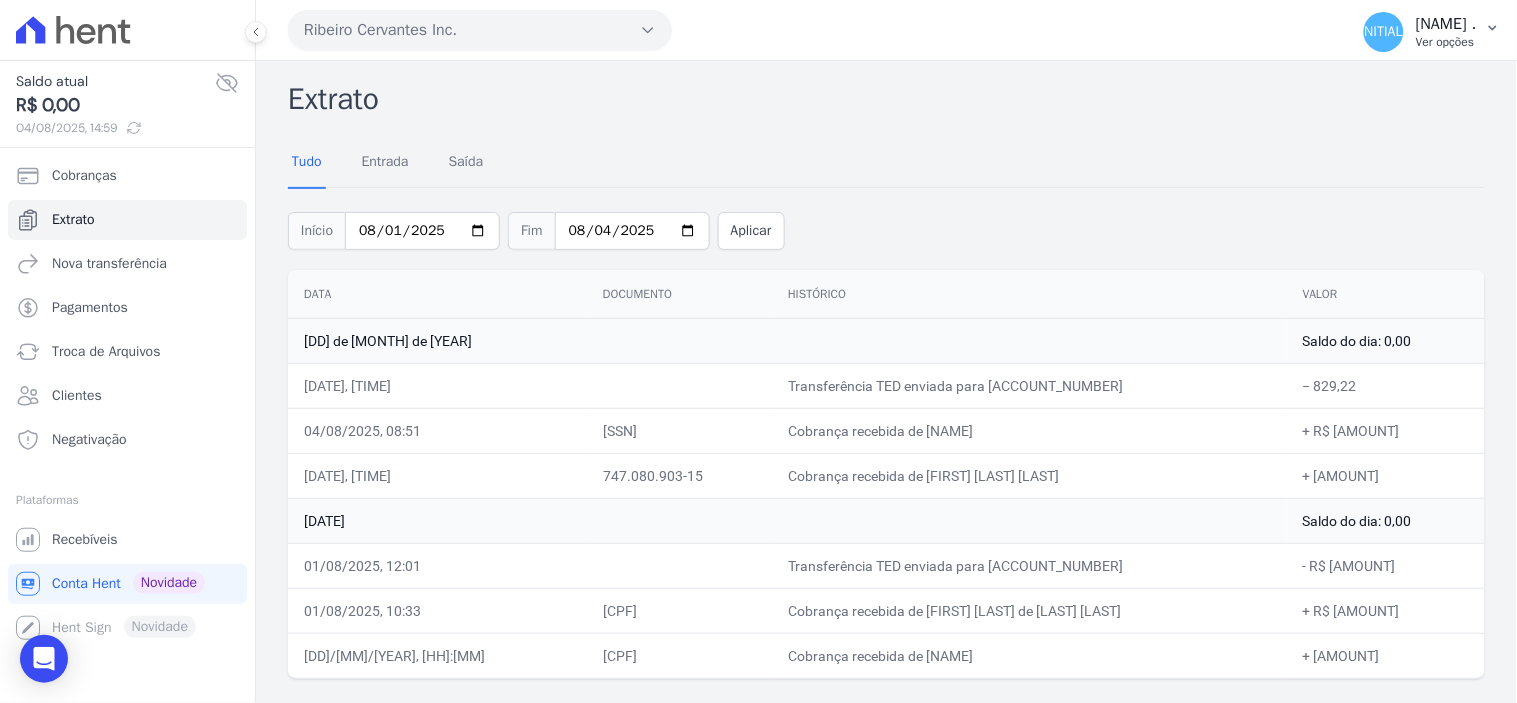 click on "[INITIAL]." at bounding box center (1384, 32) 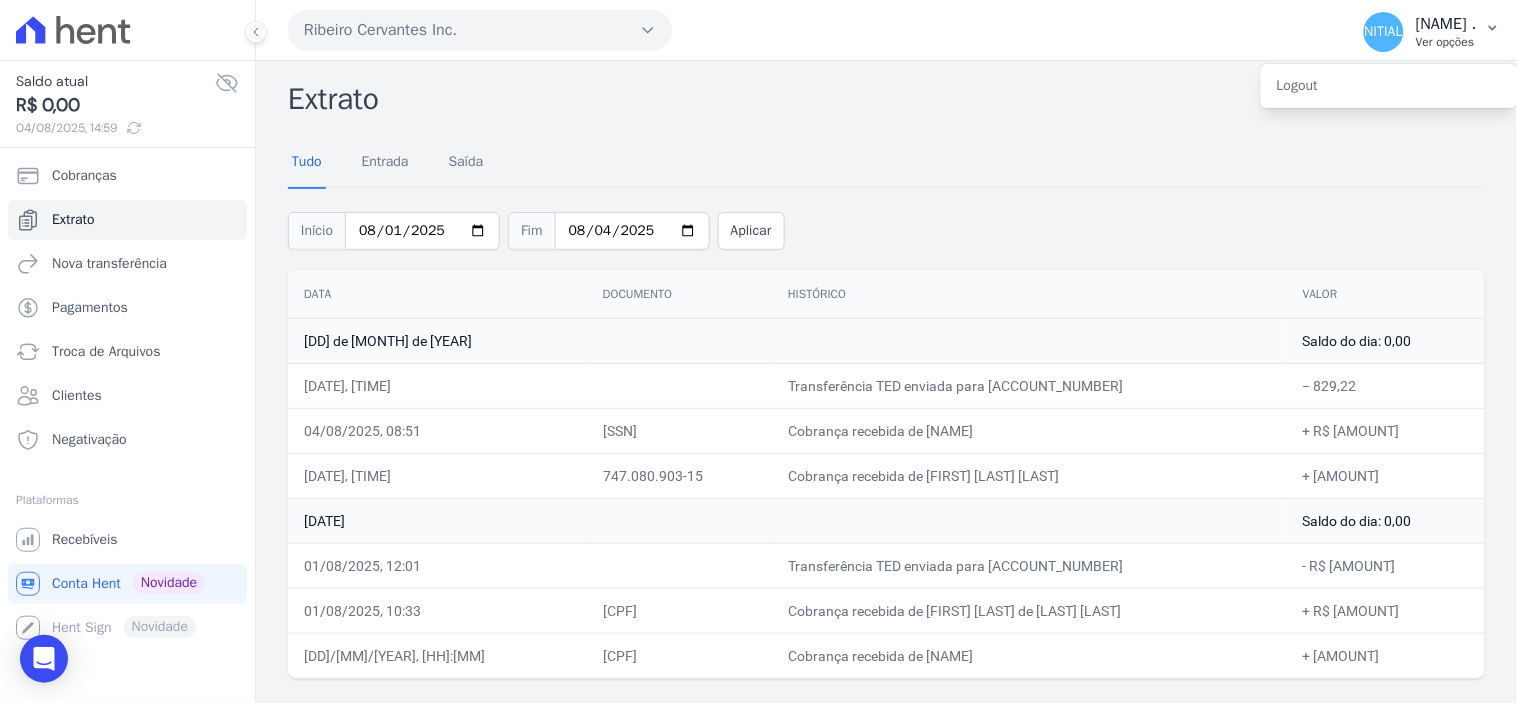 click on "I.
[NAME] .
Ver opções" at bounding box center (1432, 32) 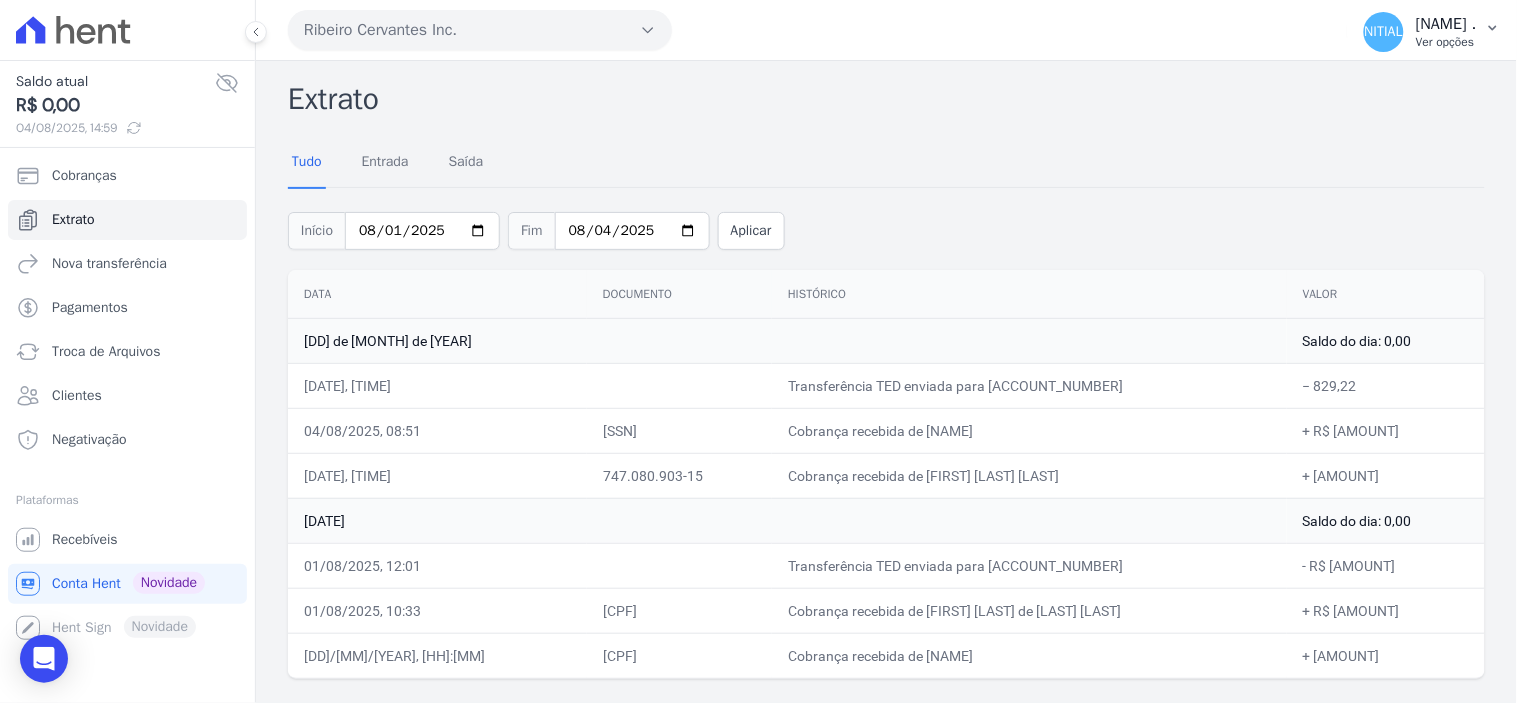 click 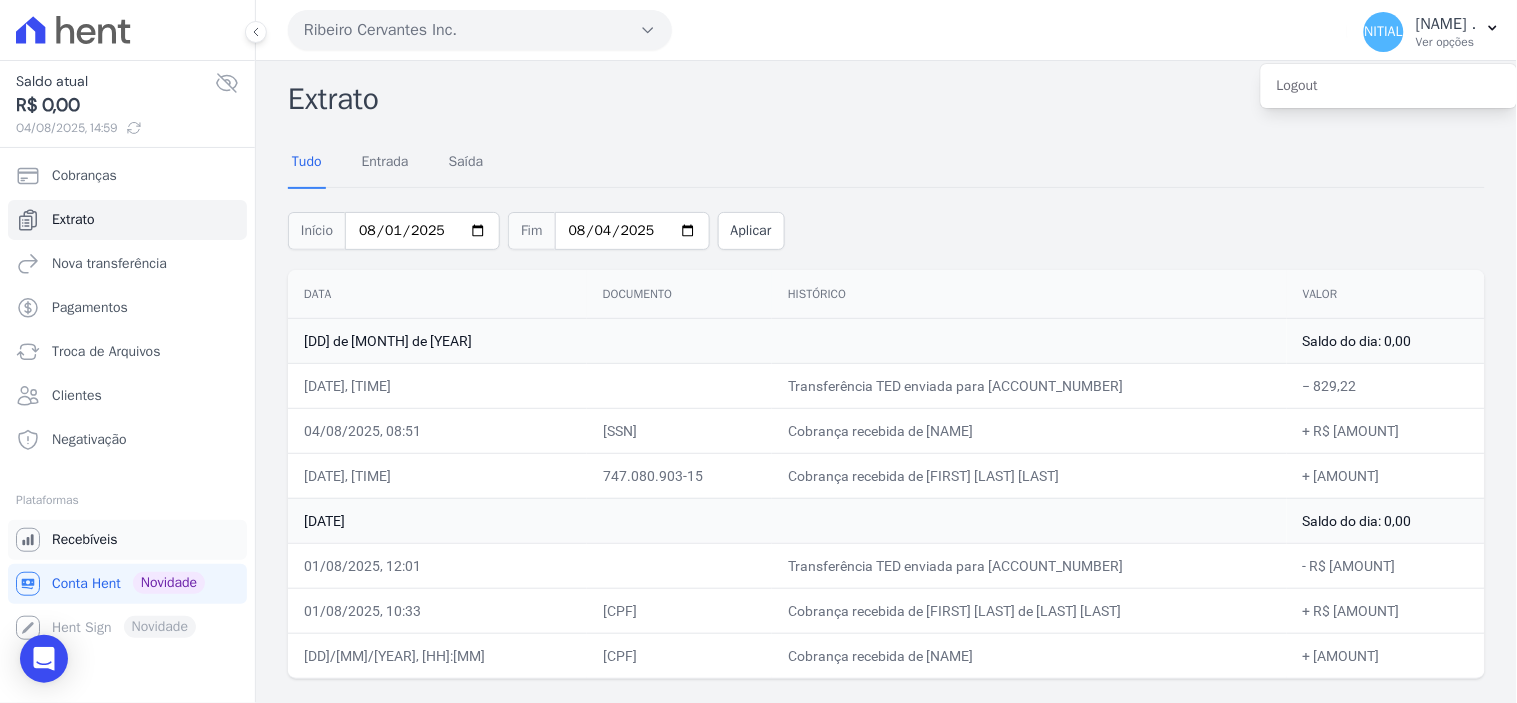 click on "Recebíveis" at bounding box center [85, 540] 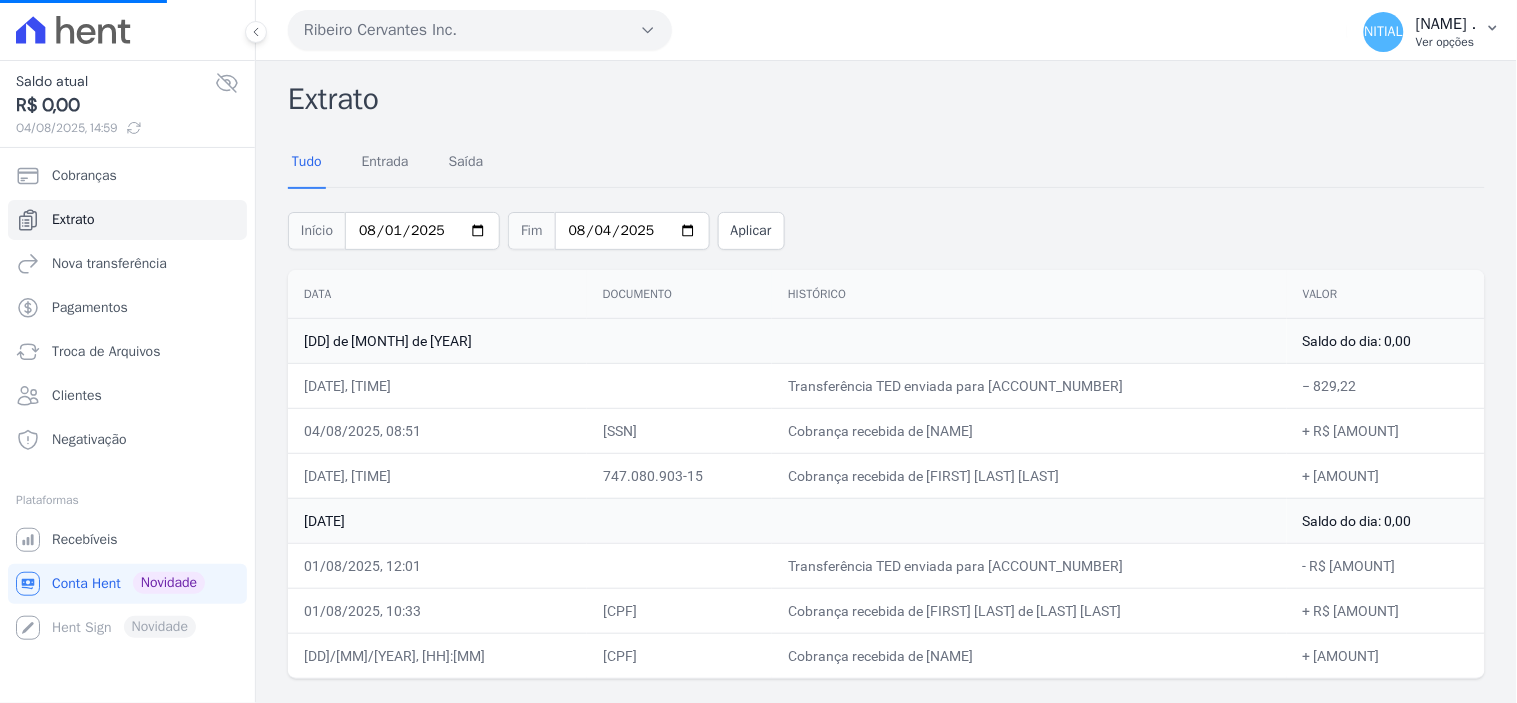 click on "[NAME] ." at bounding box center [1446, 24] 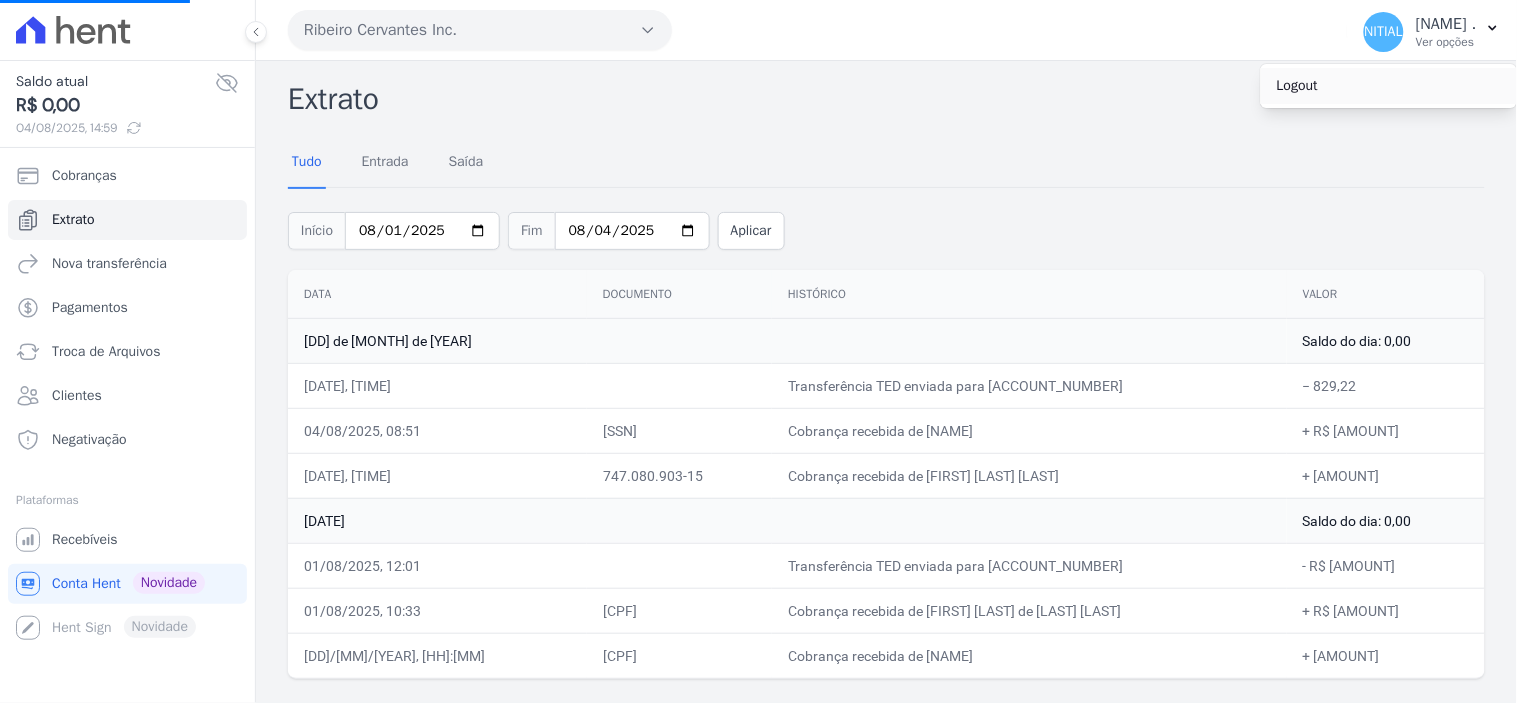 click on "Logout" at bounding box center [1389, 86] 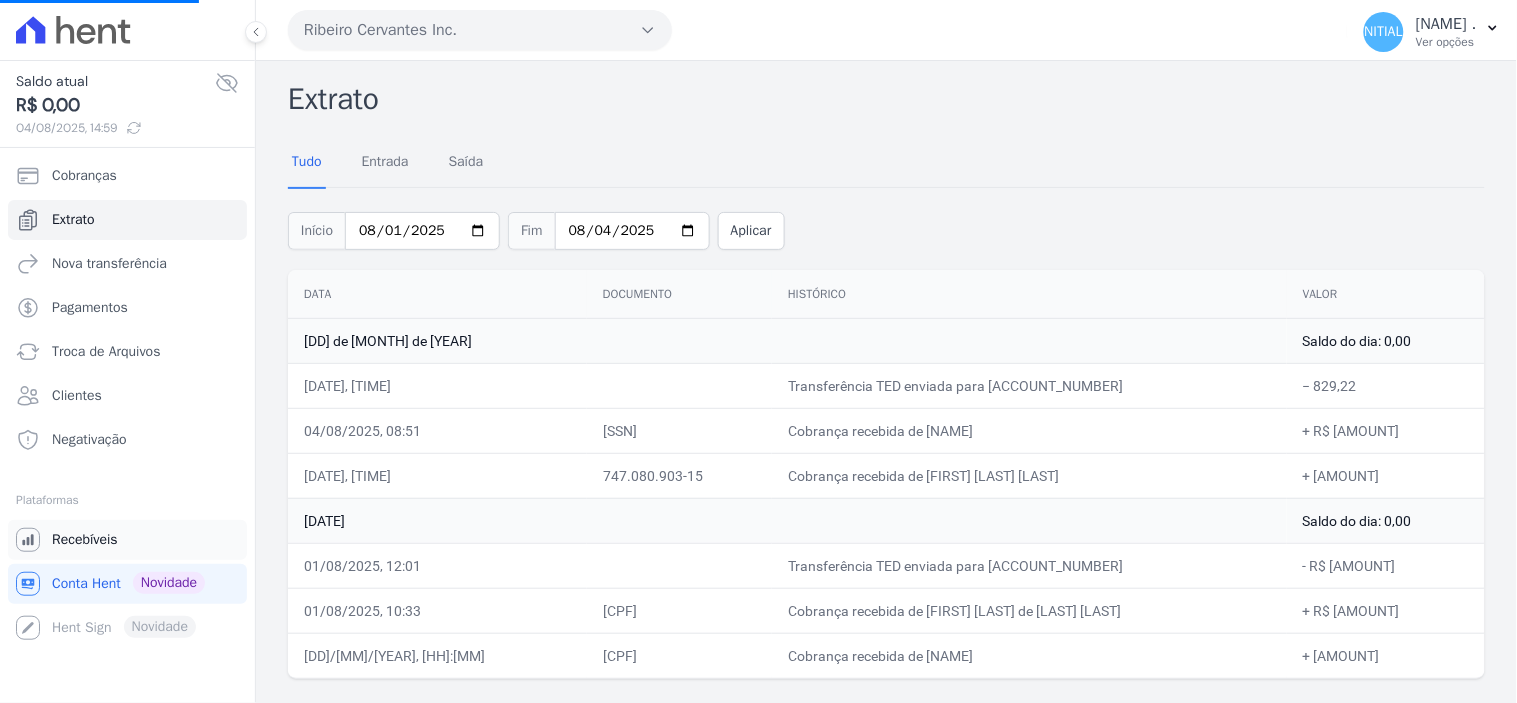 click on "Recebíveis" at bounding box center [85, 540] 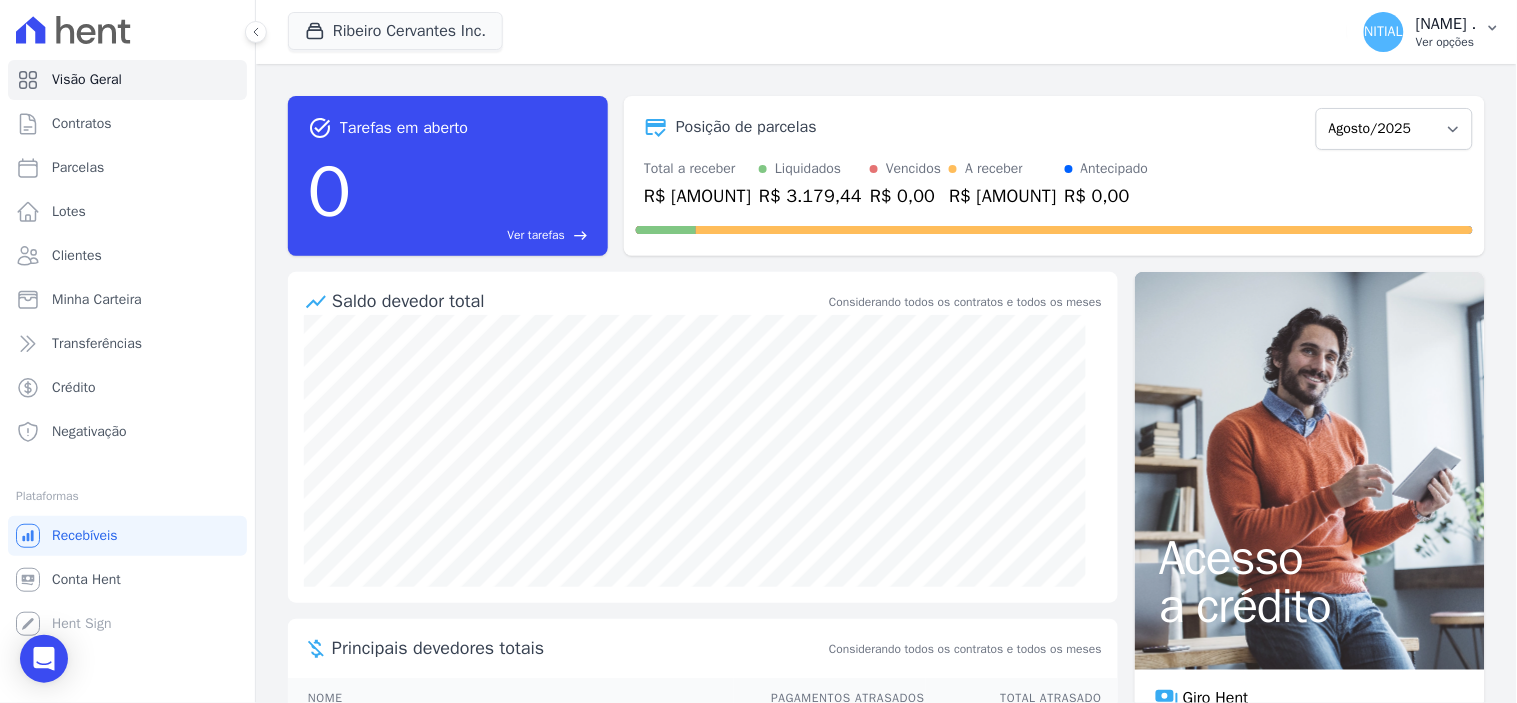 click on "Ver opções" at bounding box center (1446, 42) 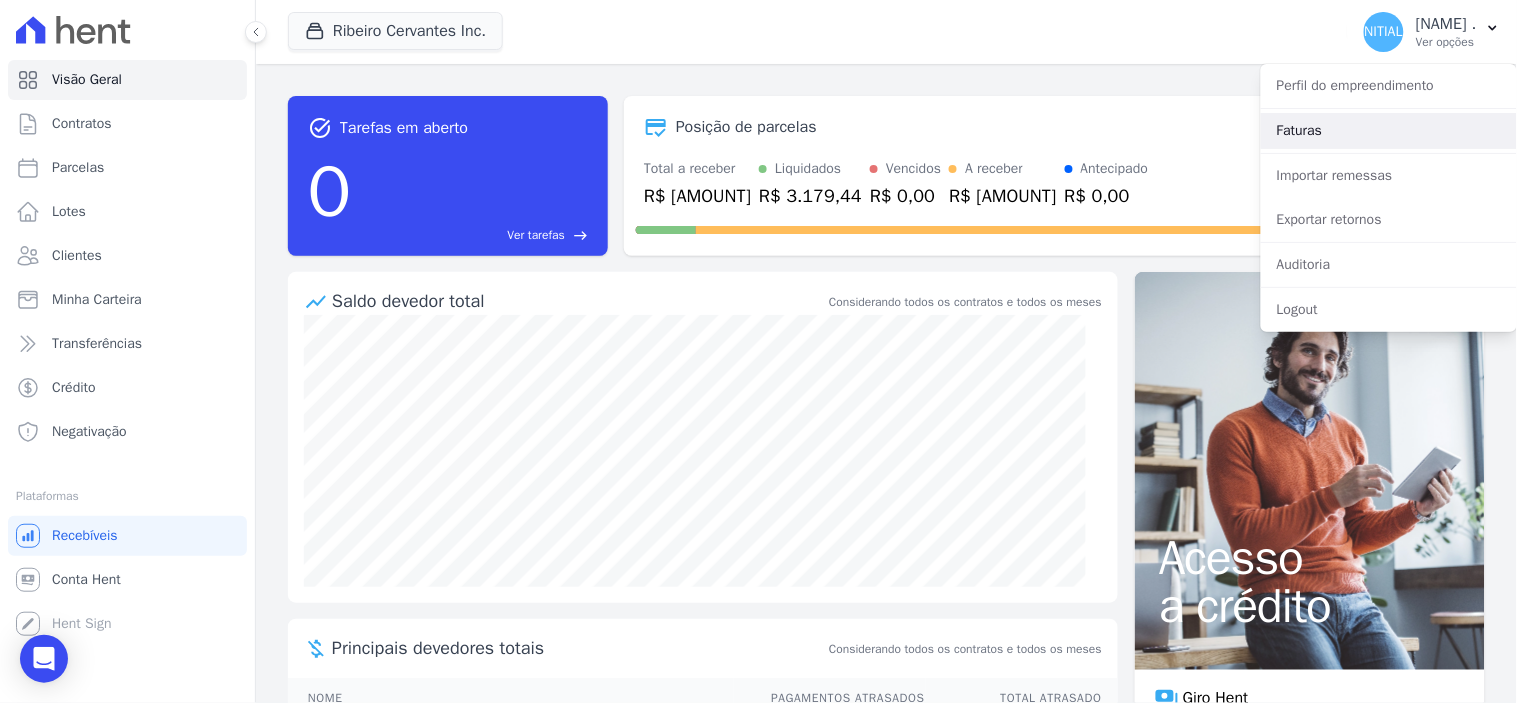 click on "Faturas" at bounding box center (1389, 131) 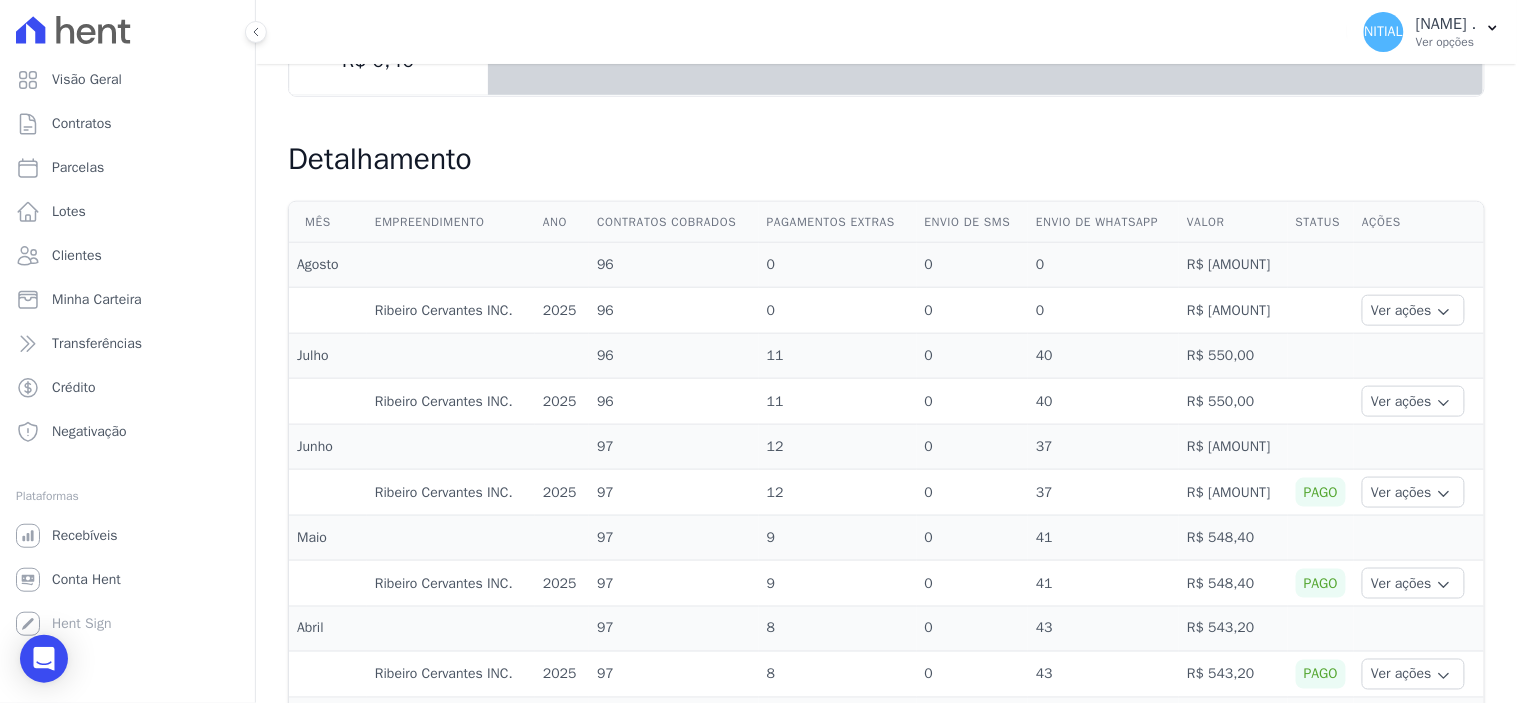scroll, scrollTop: 444, scrollLeft: 0, axis: vertical 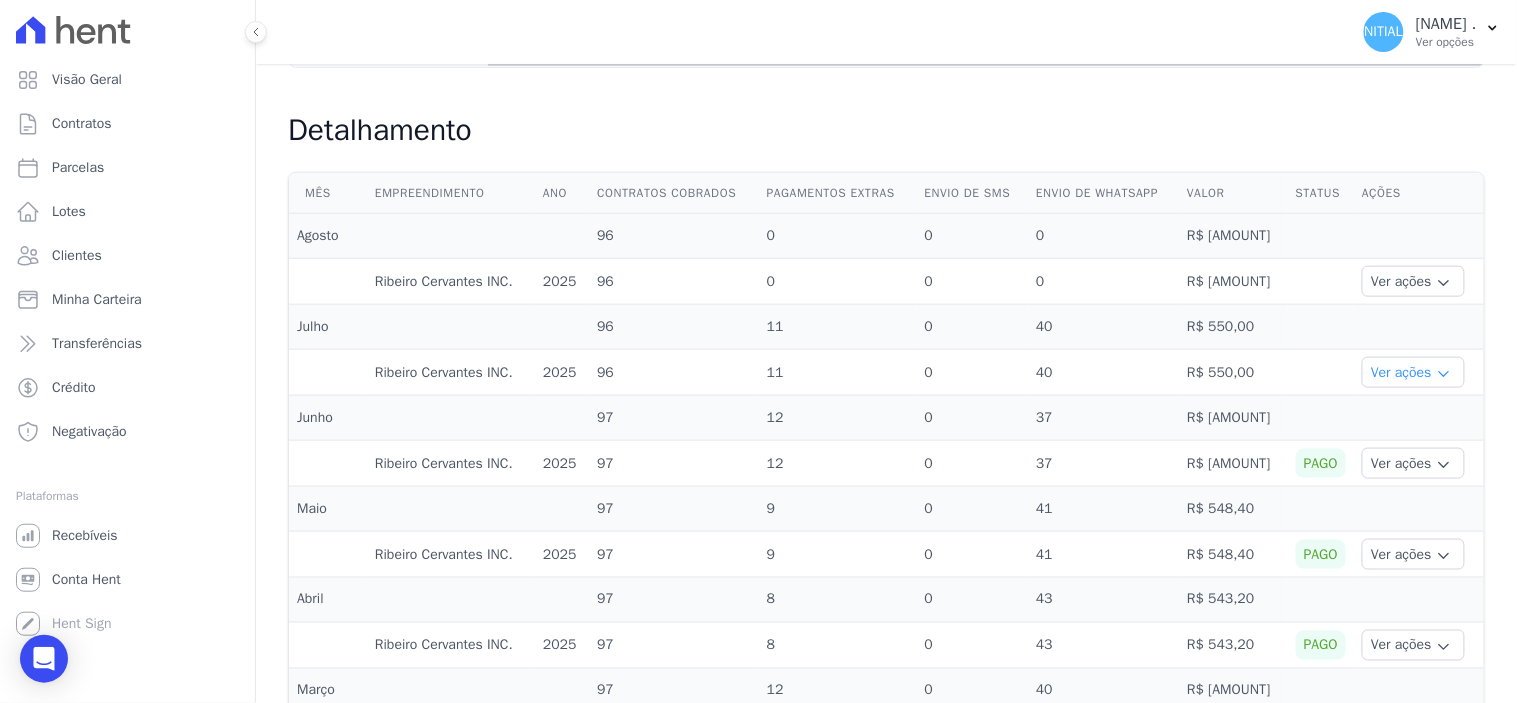 click 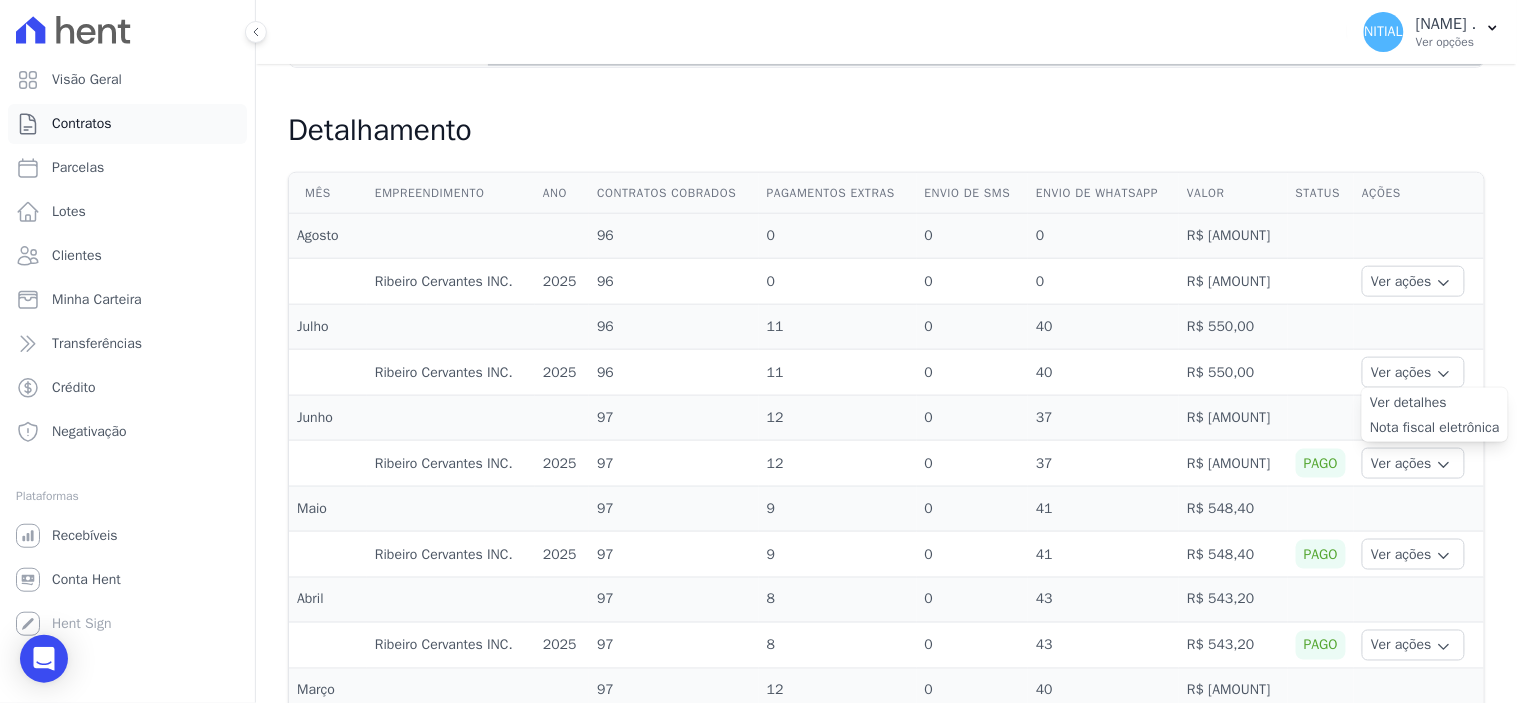 click on "Contratos" at bounding box center (82, 124) 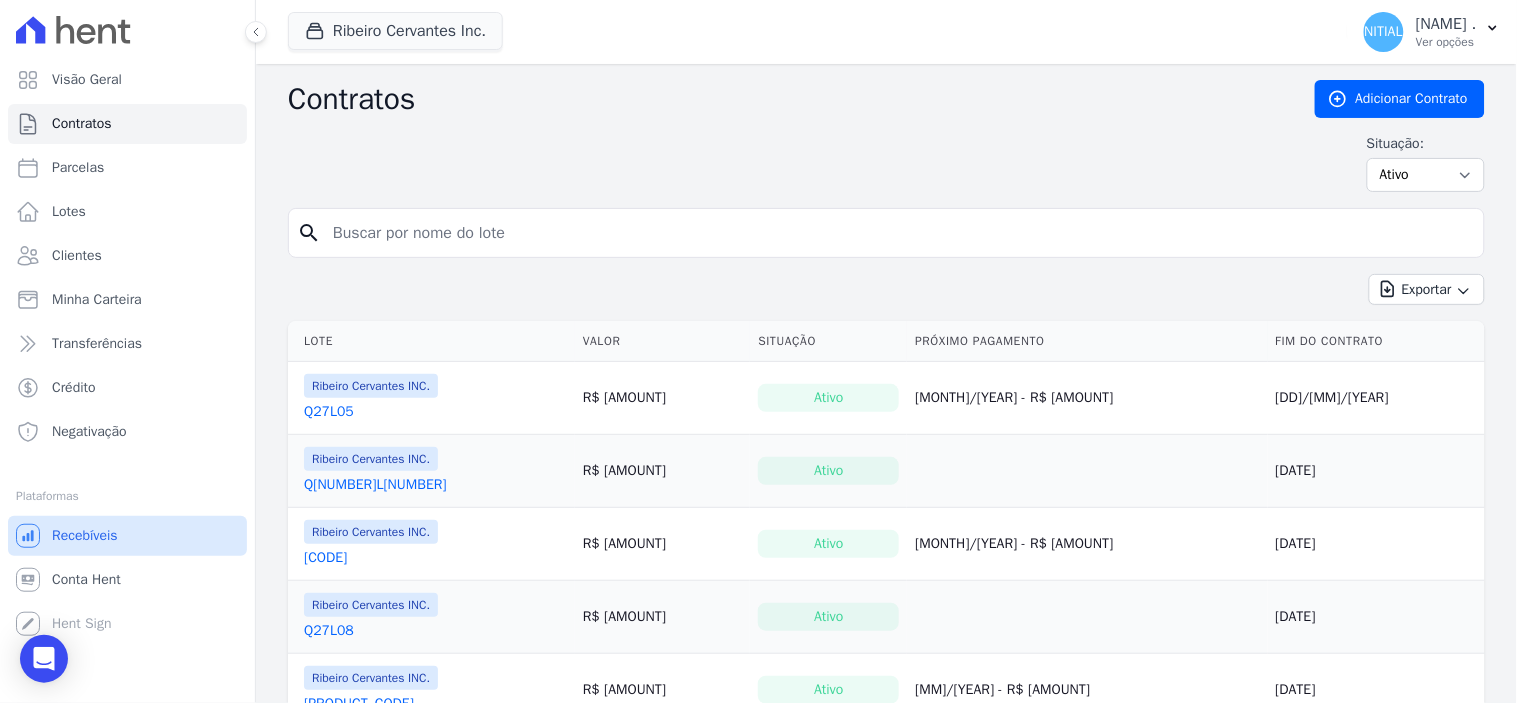 click on "Recebíveis" at bounding box center [85, 536] 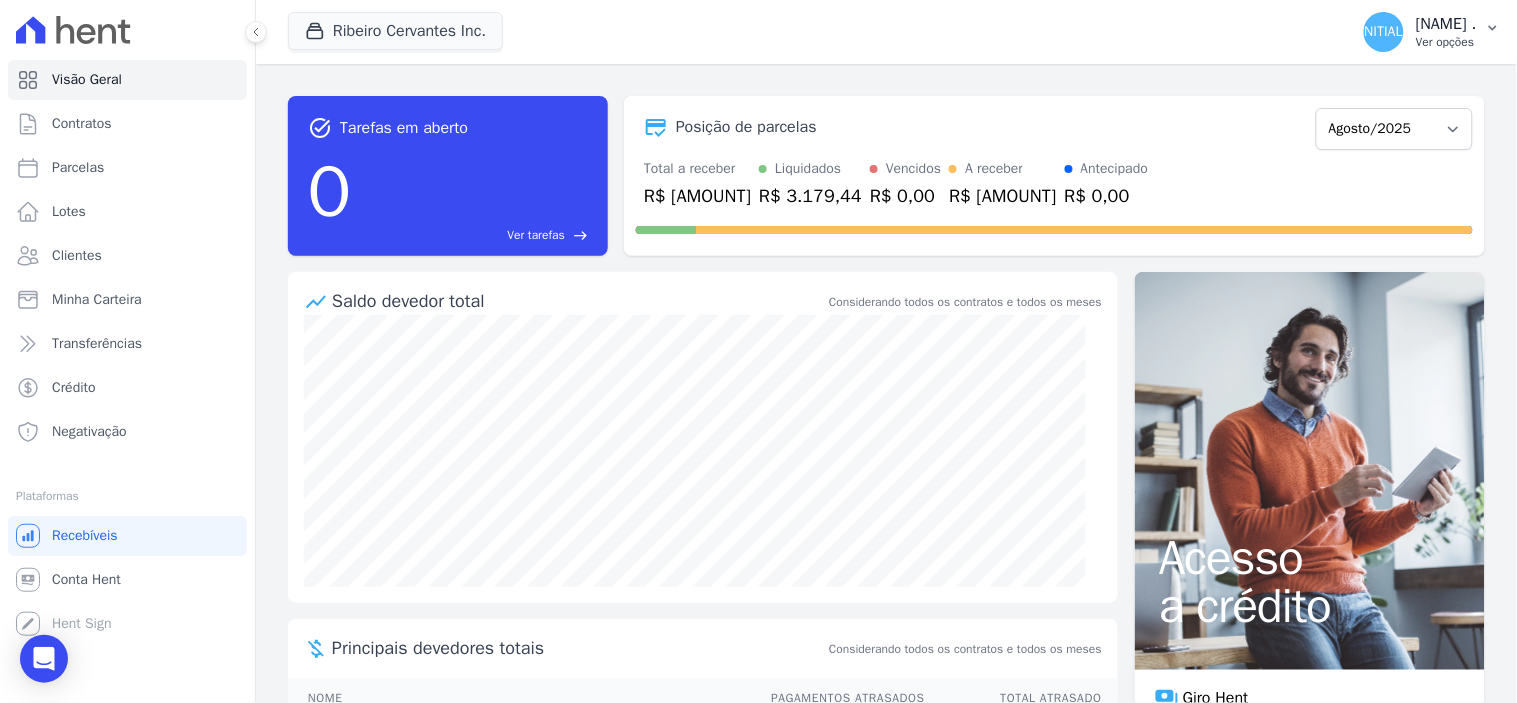 click 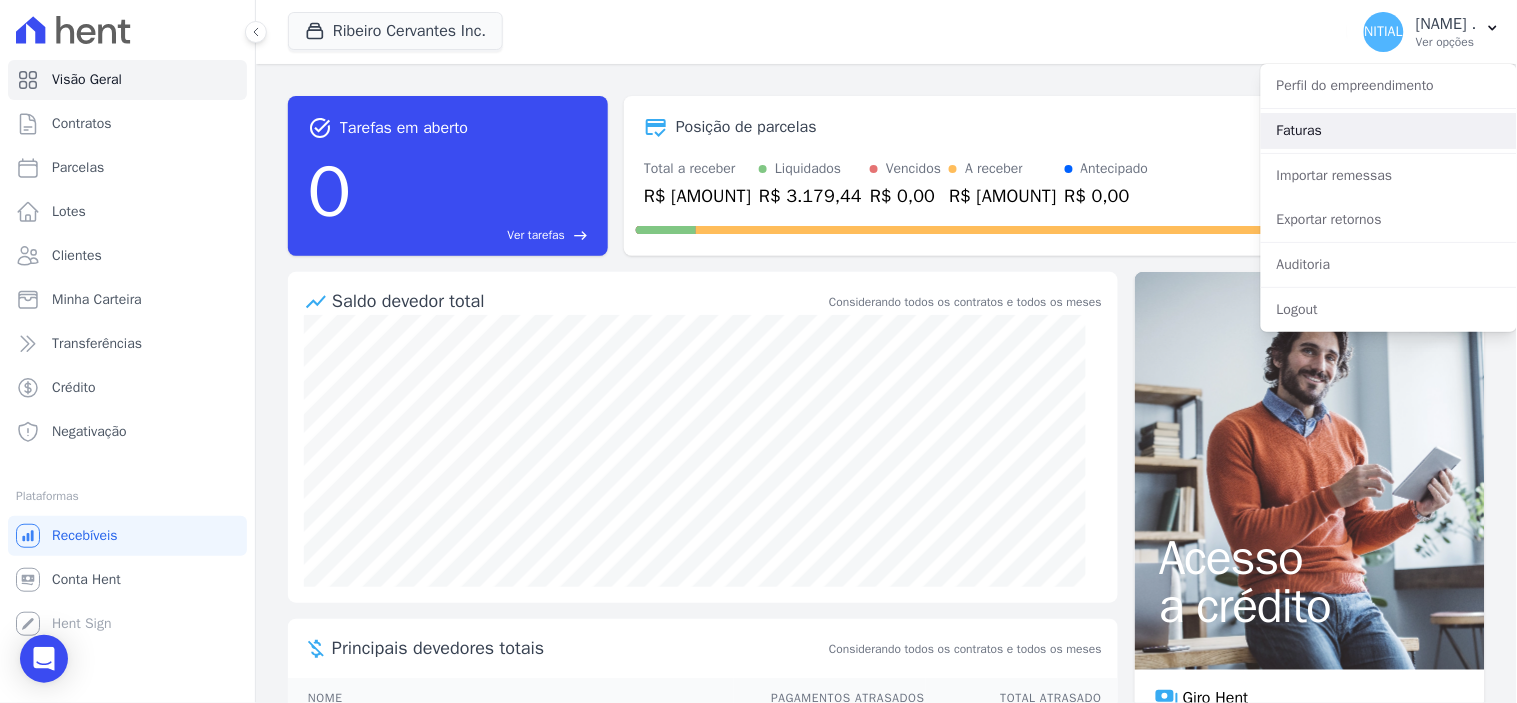 click on "Faturas" at bounding box center (1389, 131) 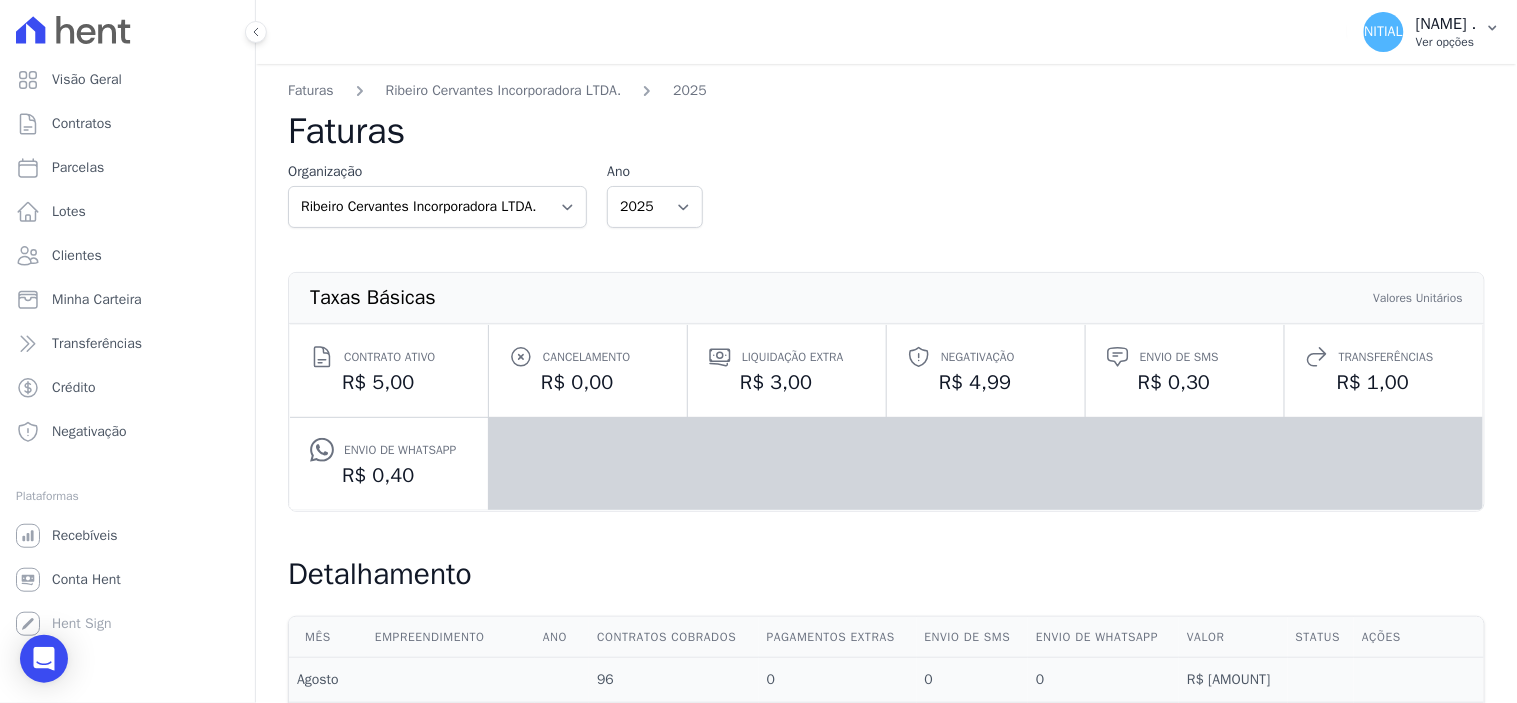 click on "Ver opções" at bounding box center (1446, 42) 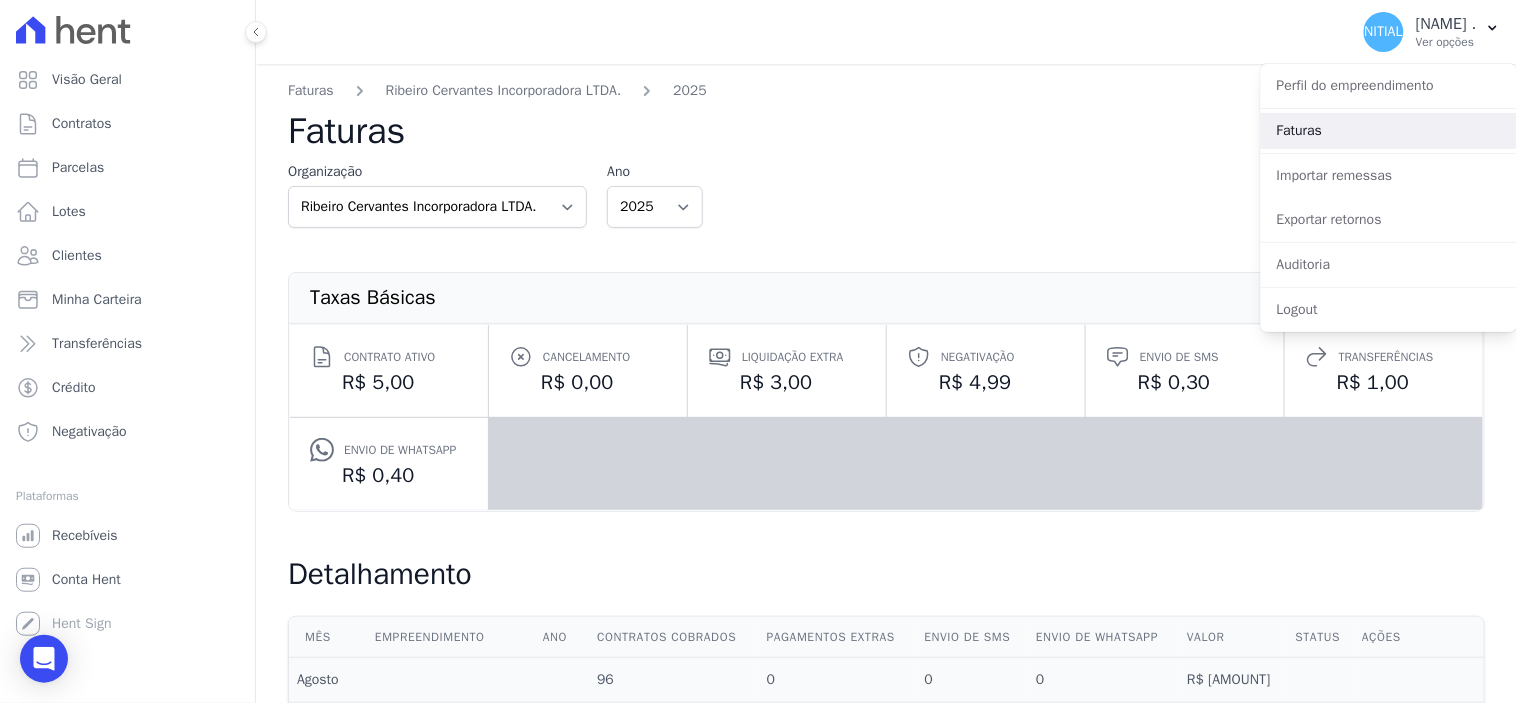 click on "Faturas" at bounding box center [1389, 131] 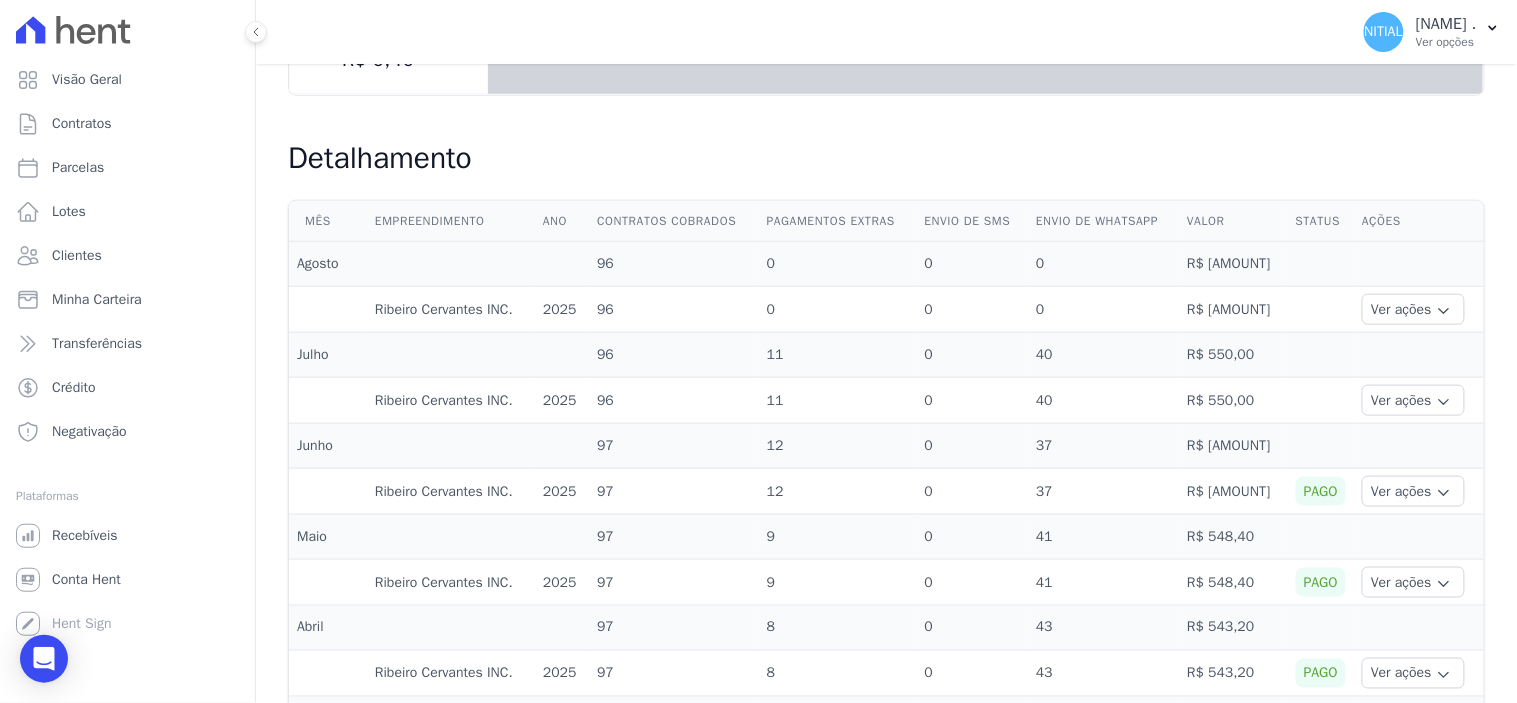 scroll, scrollTop: 444, scrollLeft: 0, axis: vertical 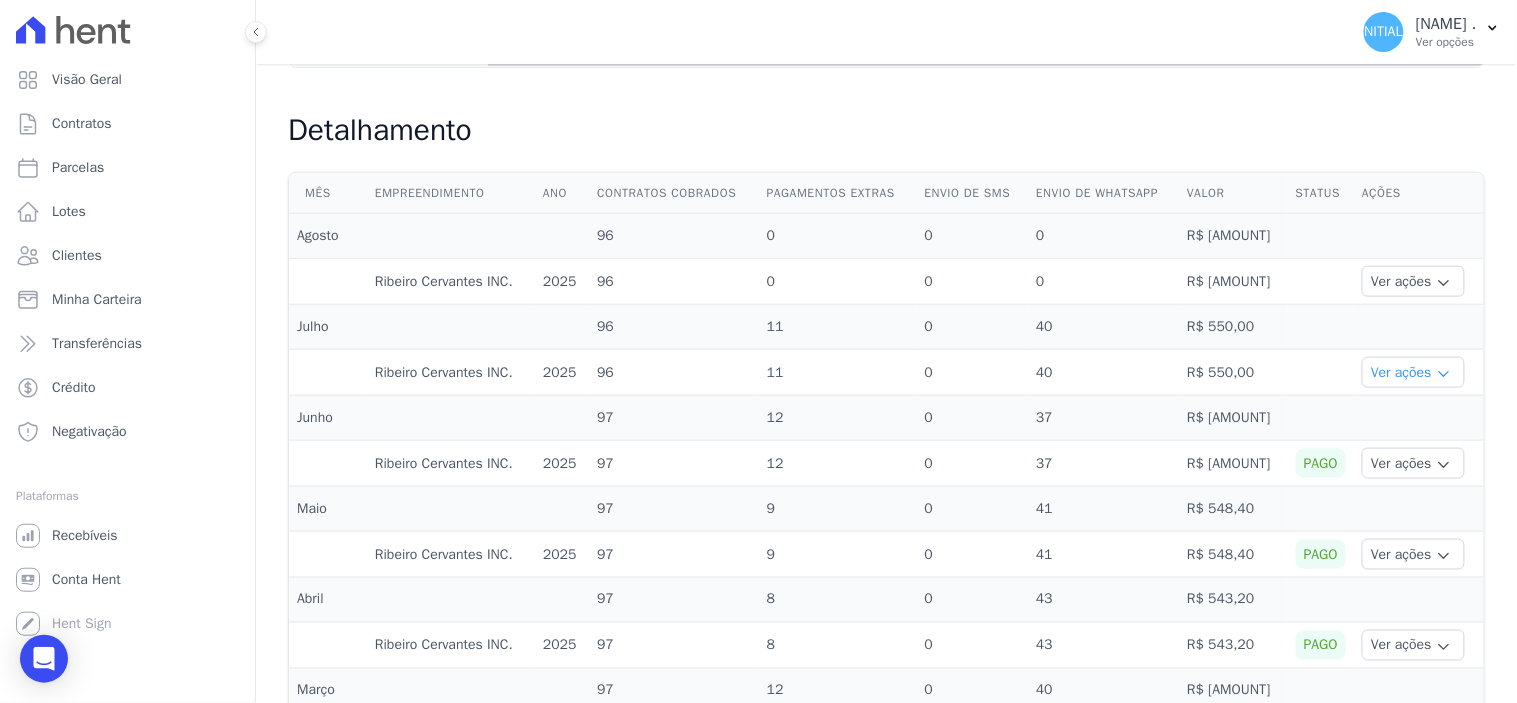 click on "Ver ações" at bounding box center [1413, 372] 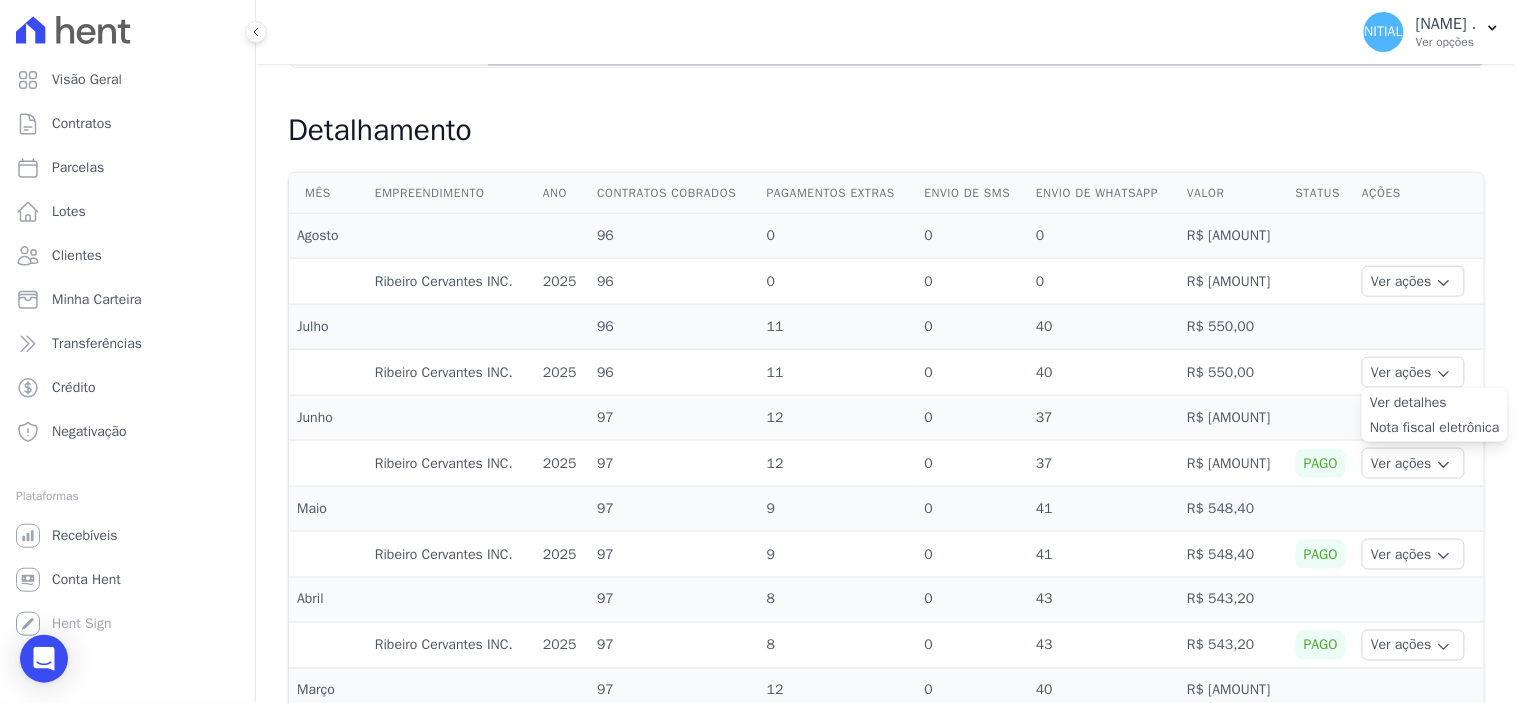 click on "Ver detalhes" at bounding box center [1435, 402] 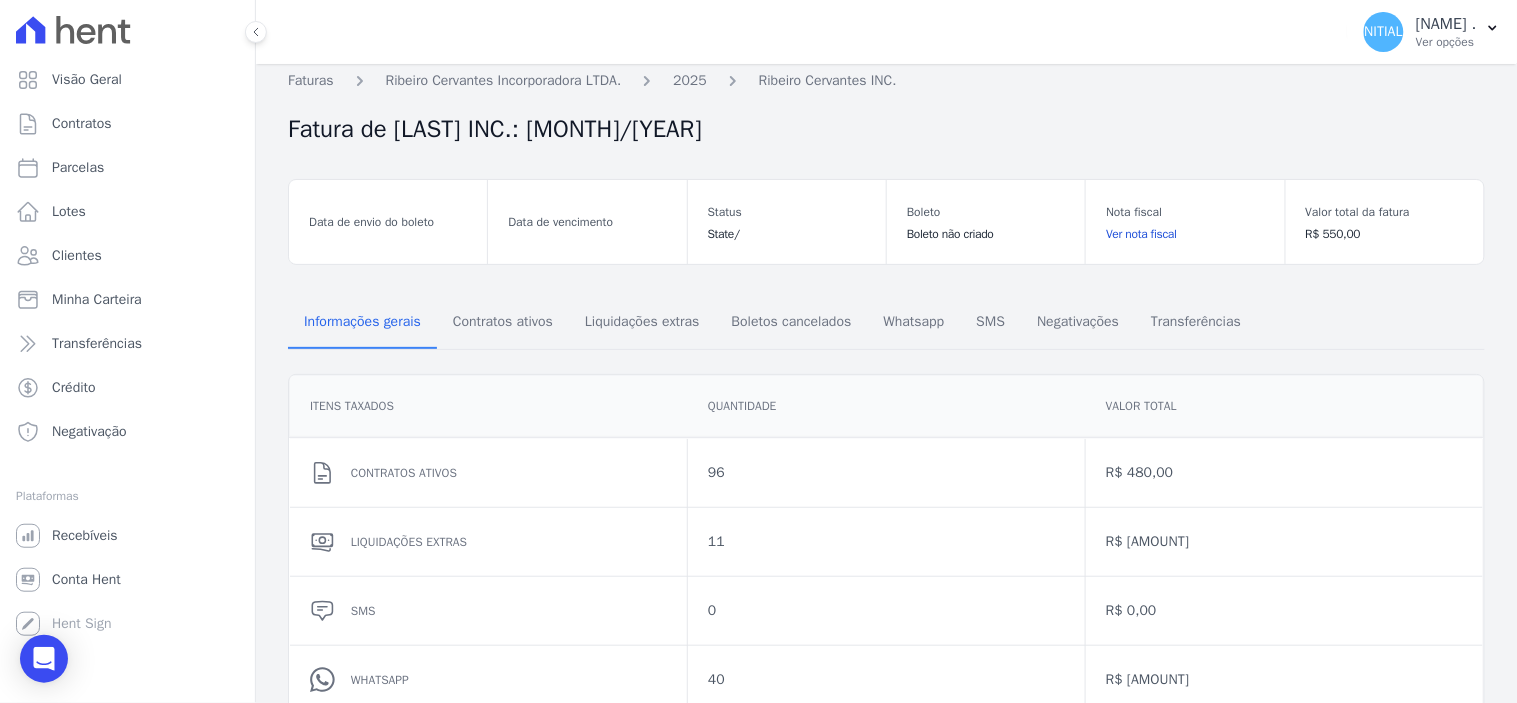 scroll, scrollTop: 0, scrollLeft: 0, axis: both 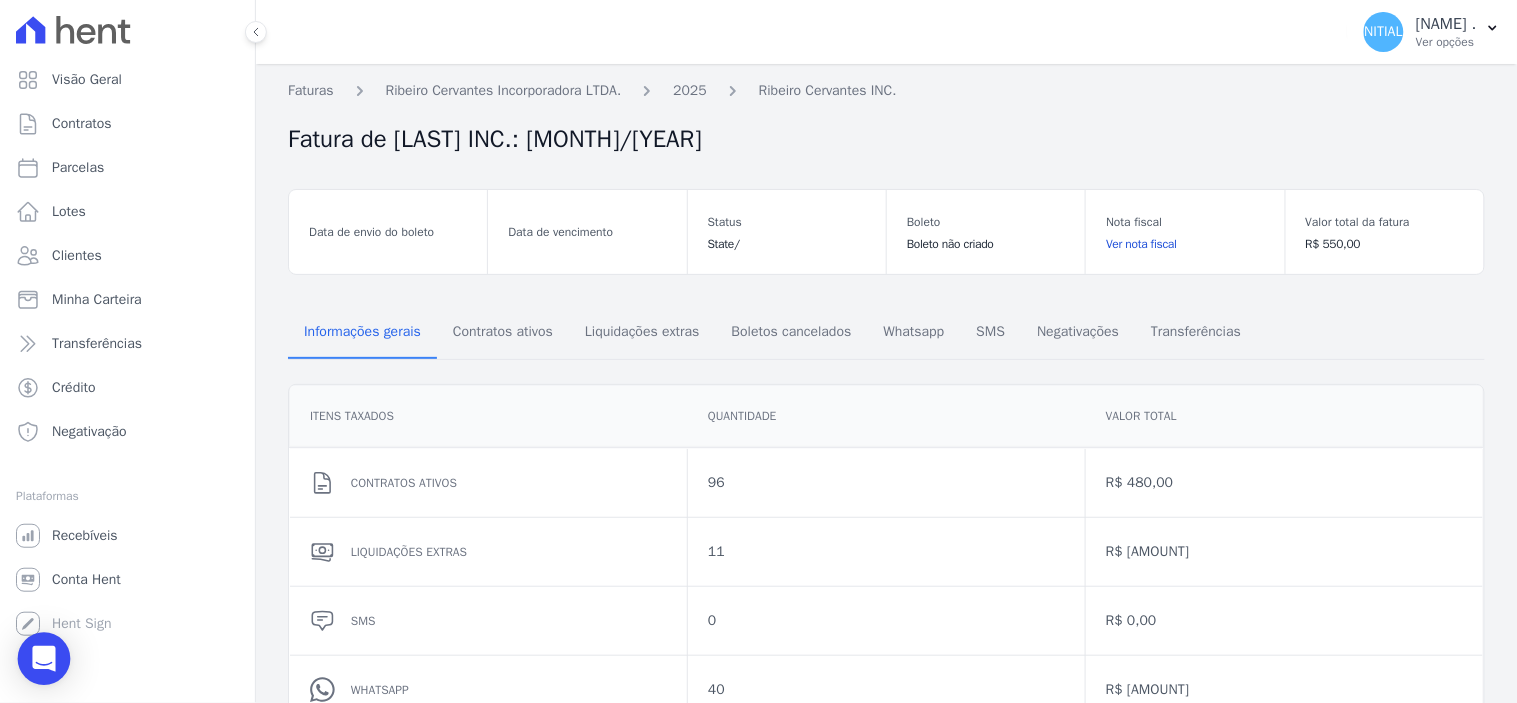 click 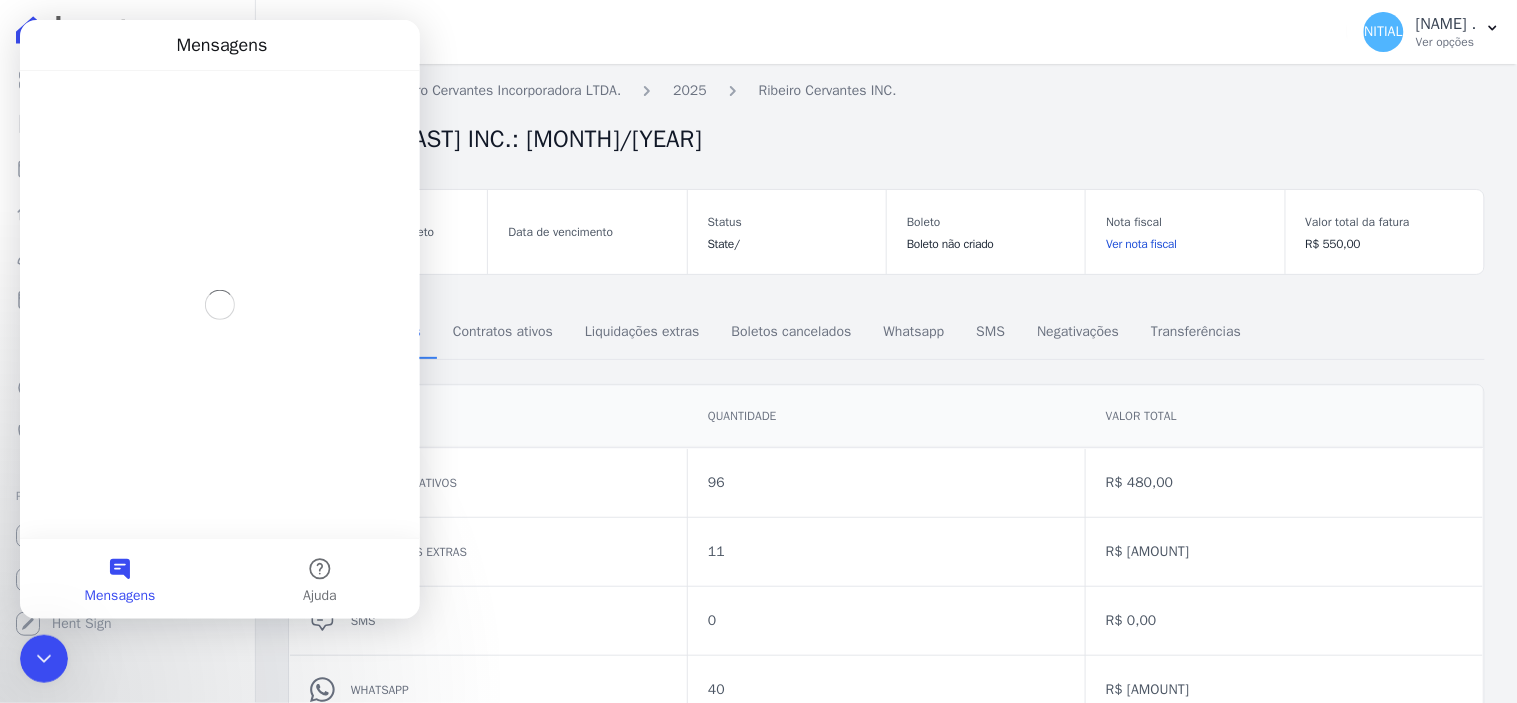 scroll, scrollTop: 0, scrollLeft: 0, axis: both 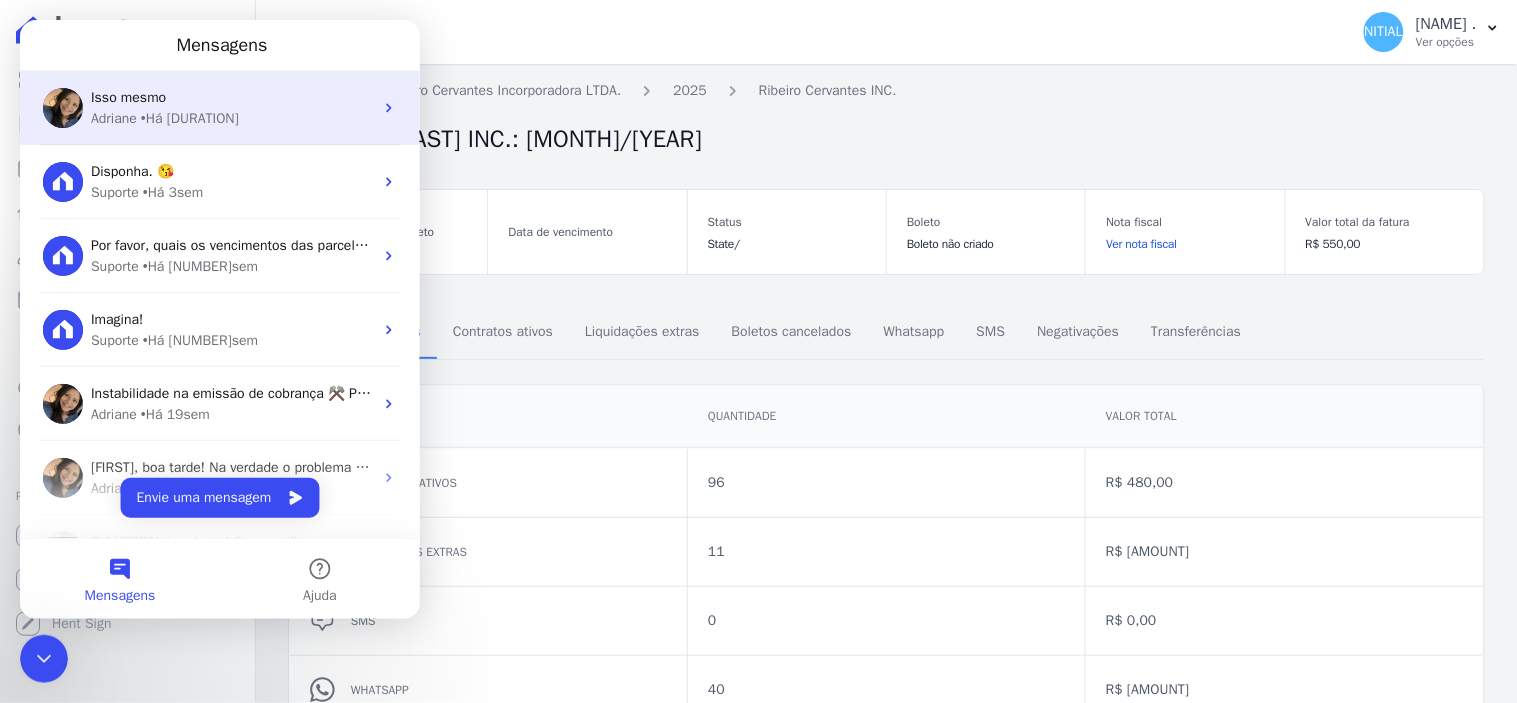 click on "•  Há 2d" at bounding box center (189, 117) 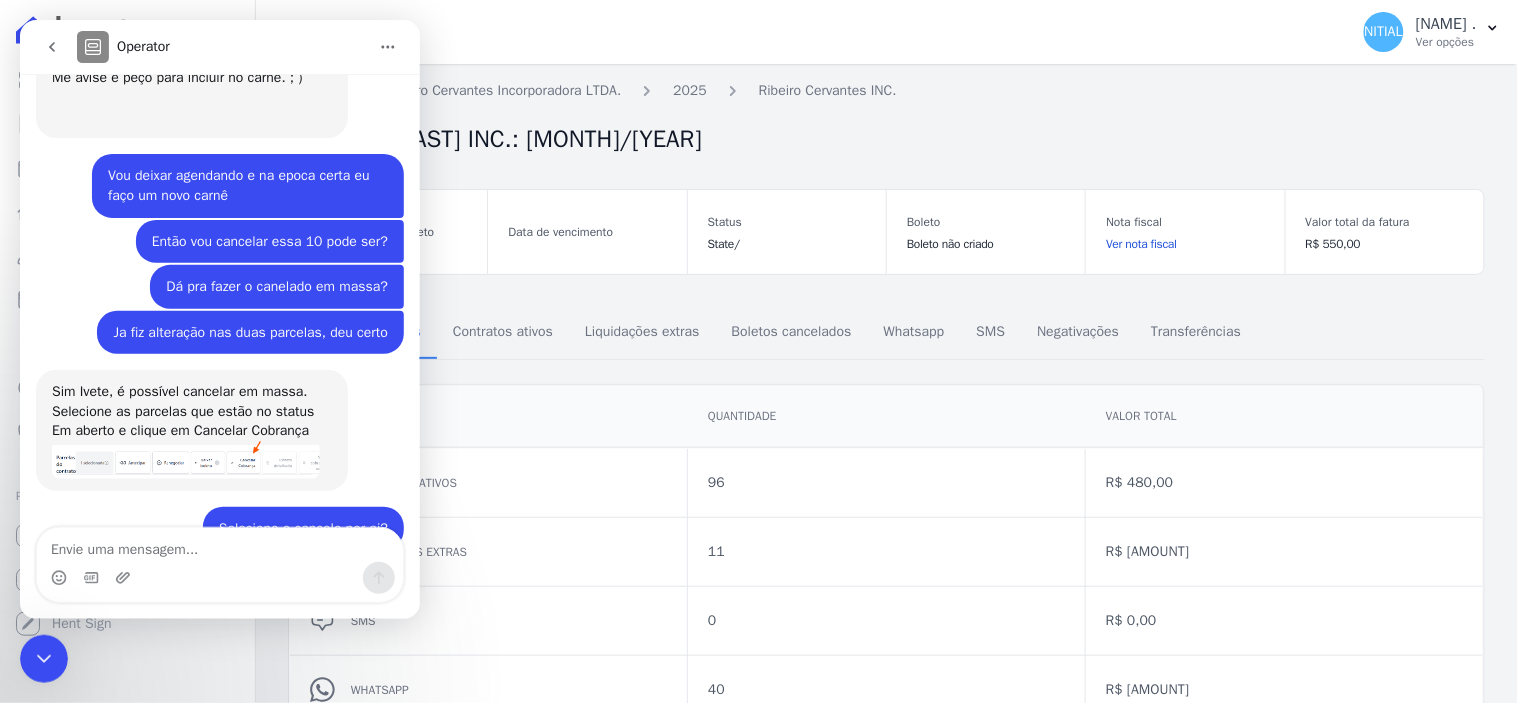 scroll, scrollTop: 7066, scrollLeft: 0, axis: vertical 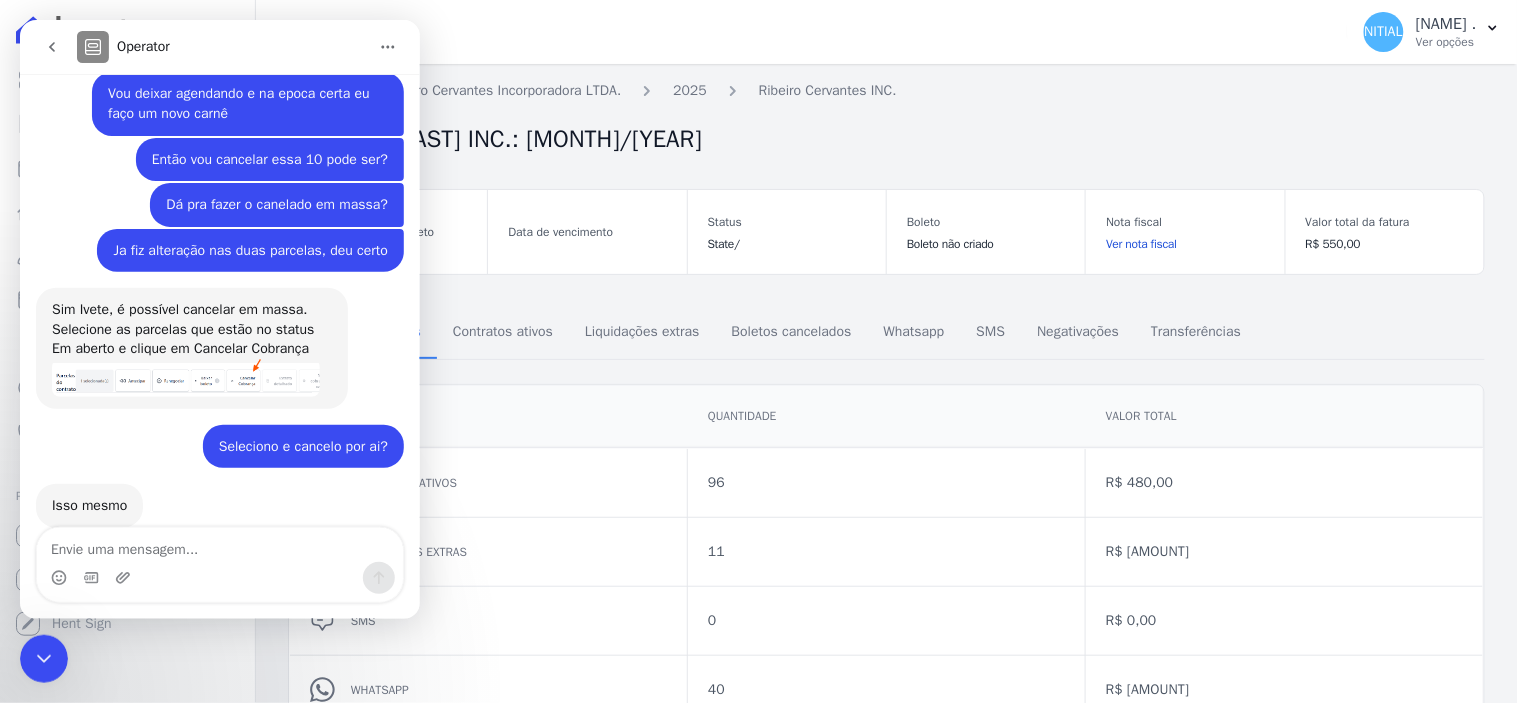 click at bounding box center [219, 544] 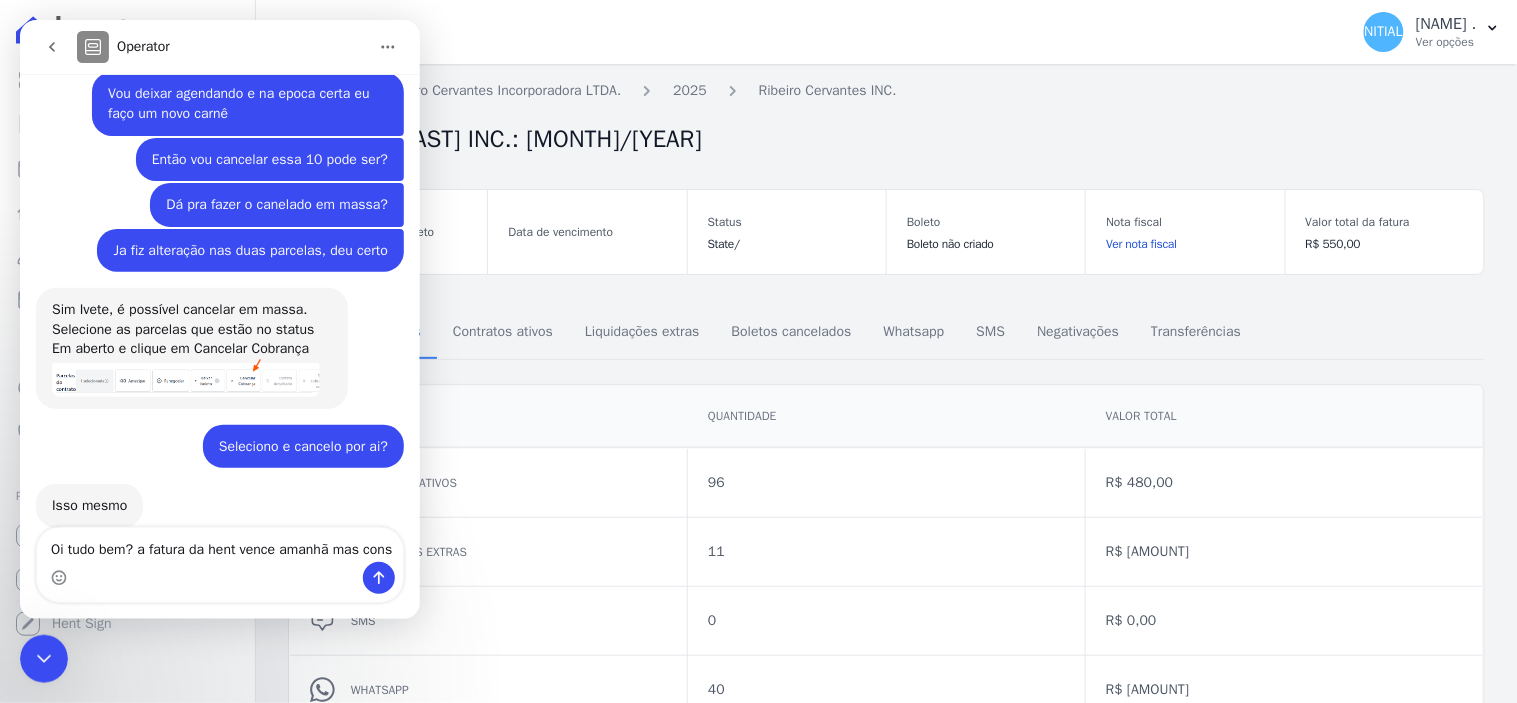 scroll, scrollTop: 7086, scrollLeft: 0, axis: vertical 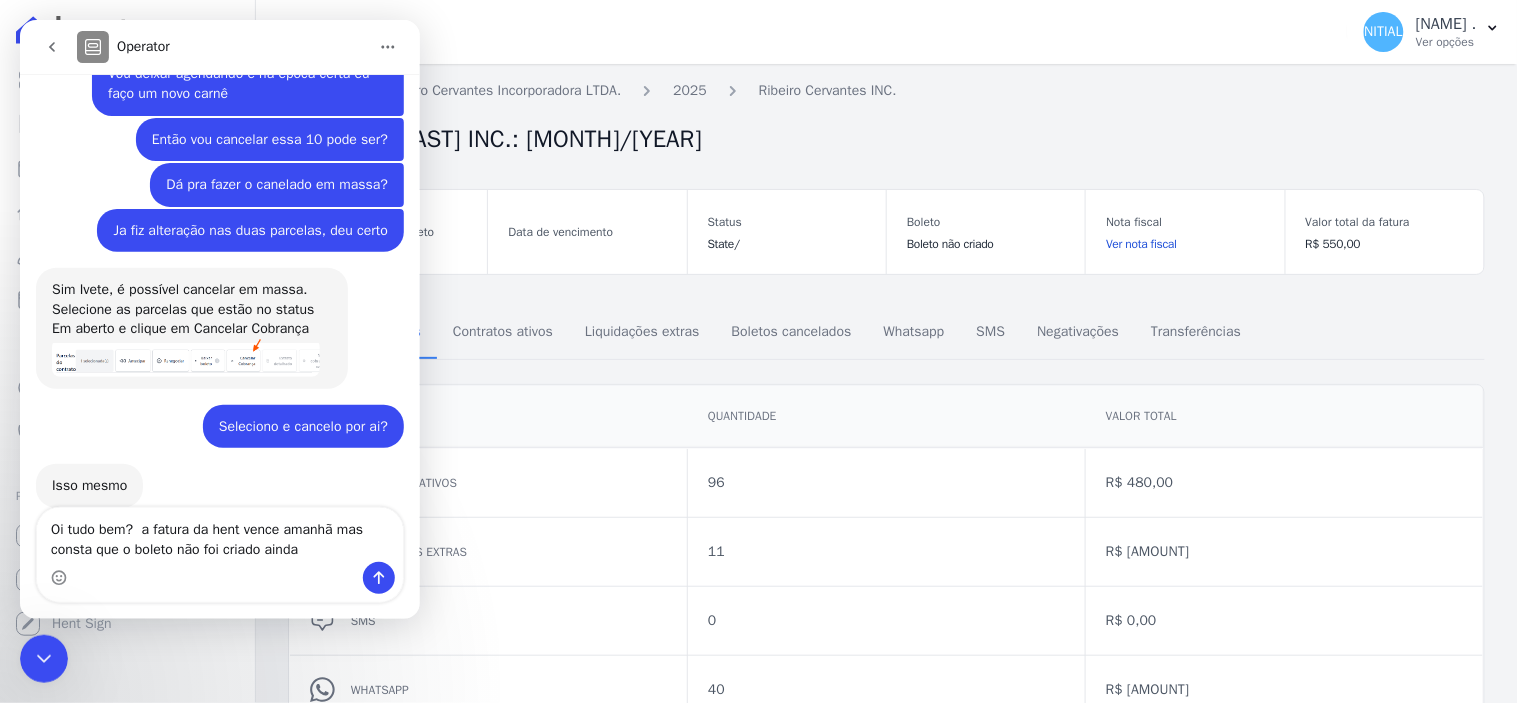 type on "Oi tudo bem? a fatura da hent vence amanhã mas consta que o boleto não foi criado ainda." 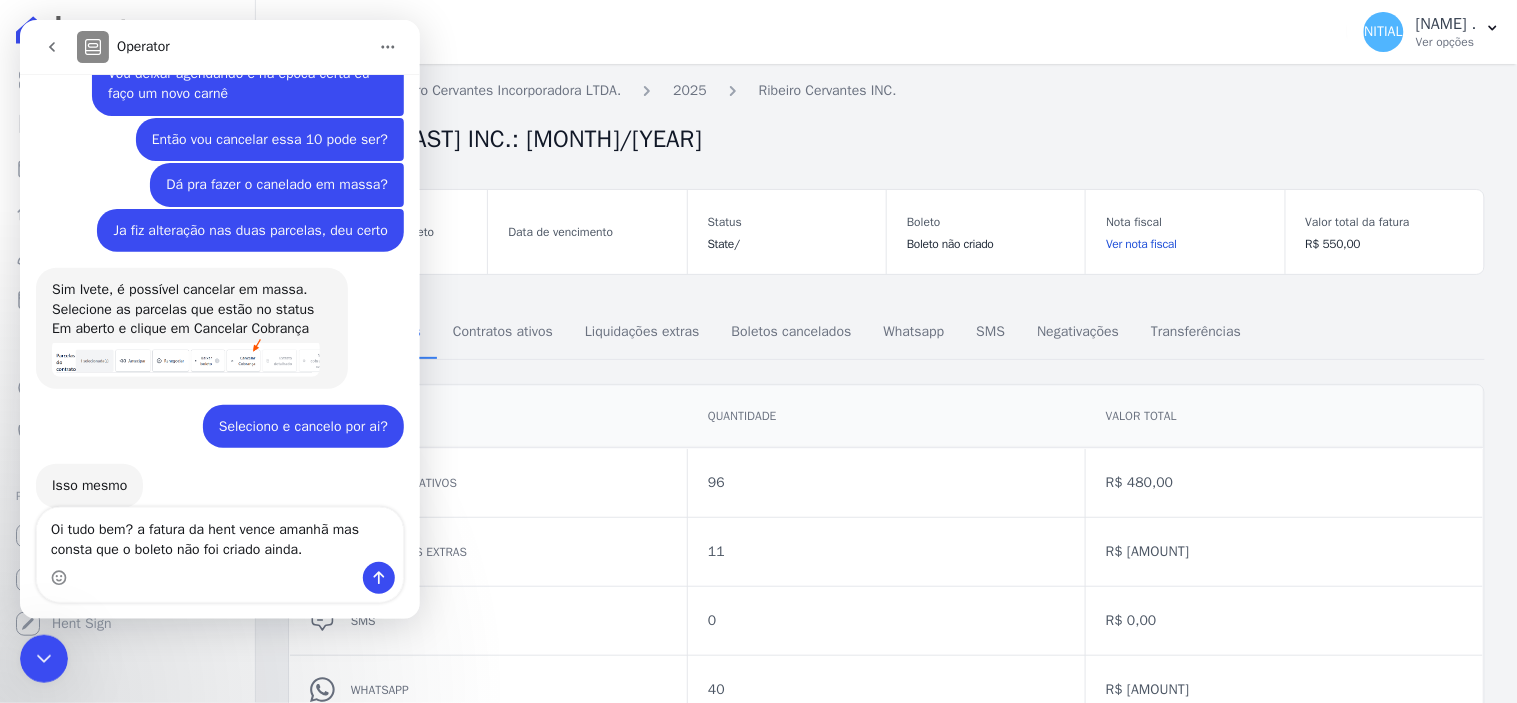 type 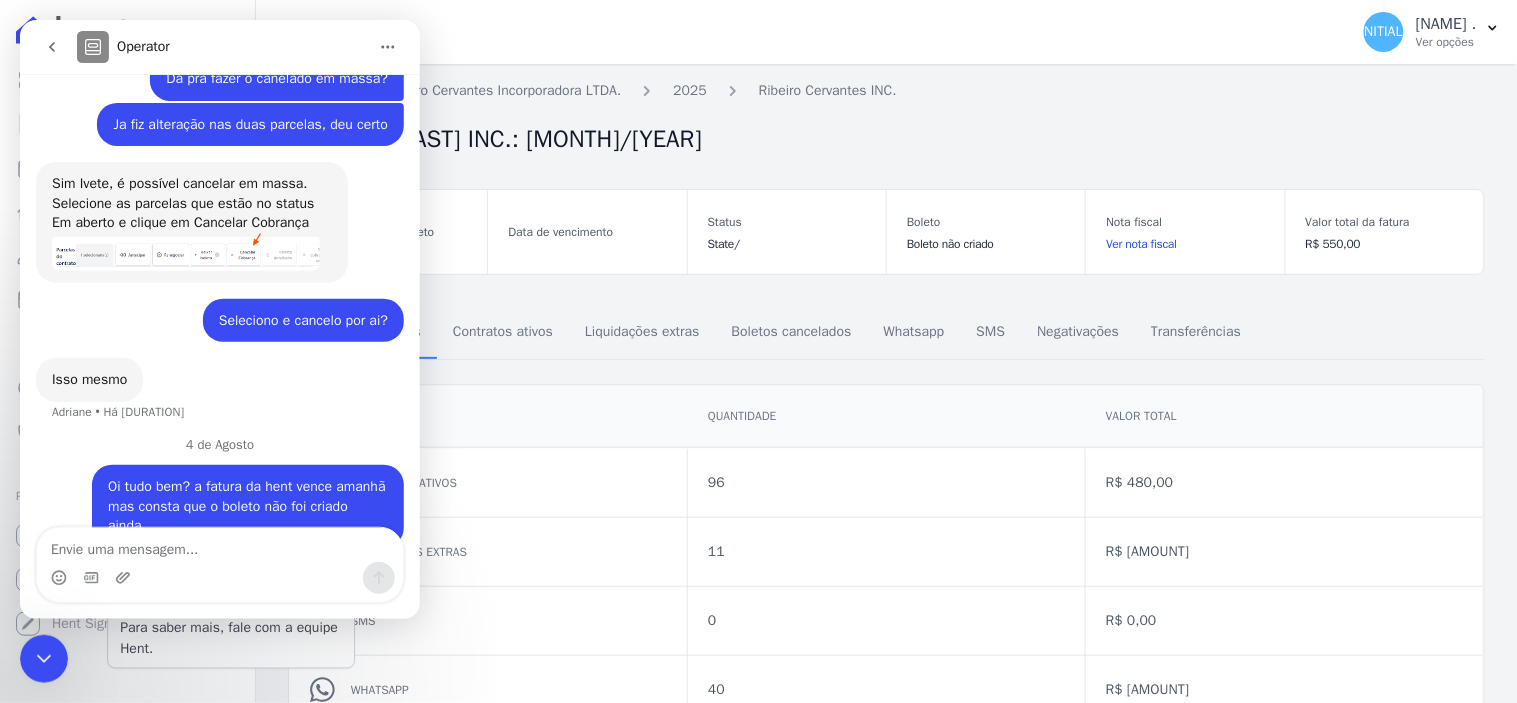 scroll, scrollTop: 7191, scrollLeft: 0, axis: vertical 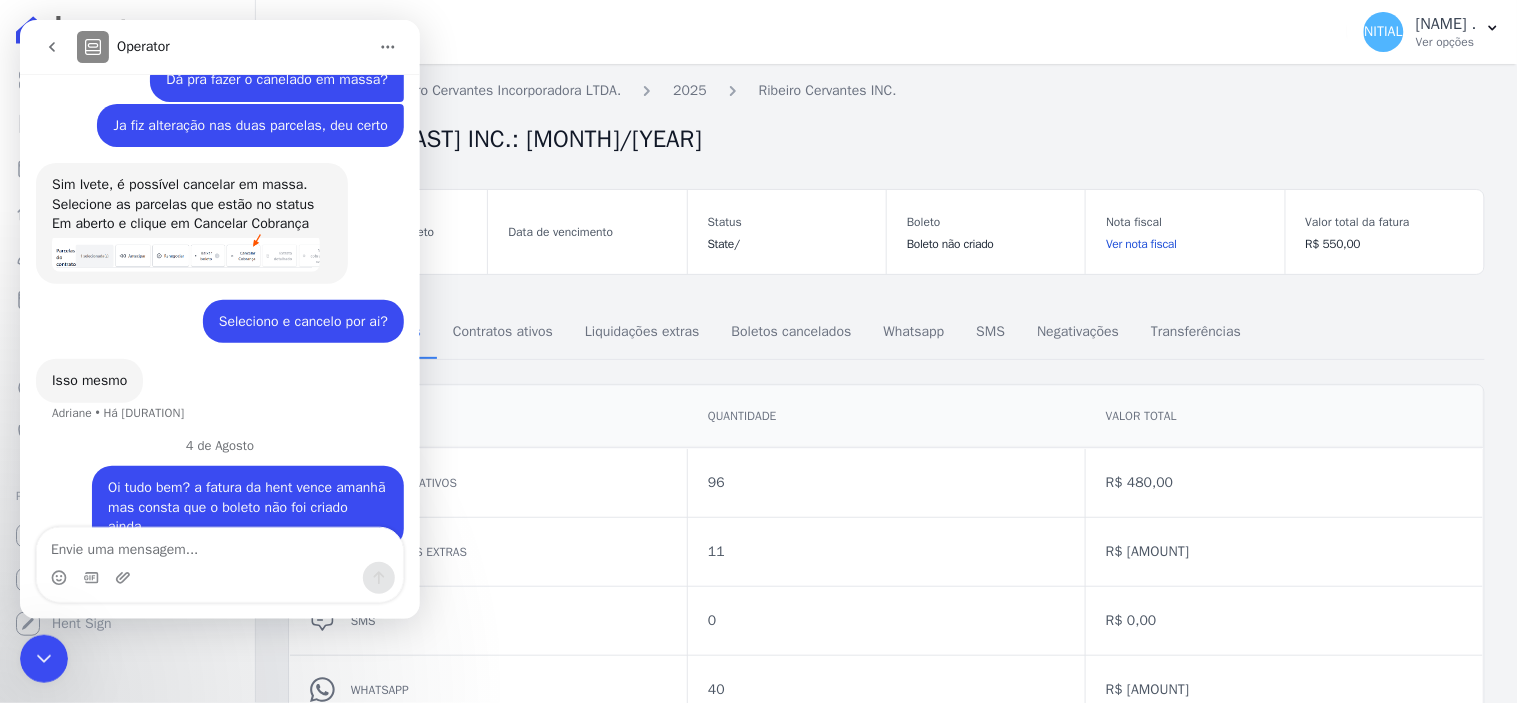 click 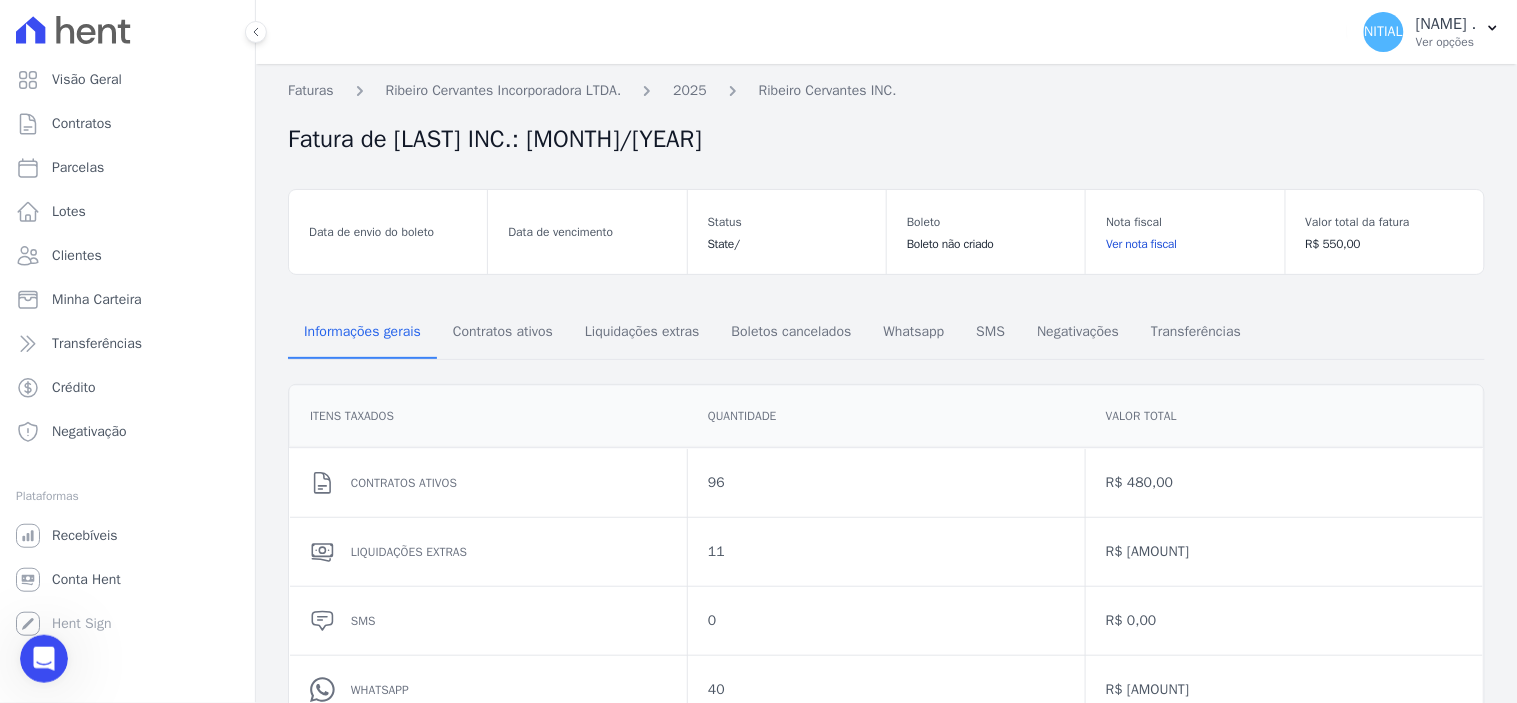 scroll, scrollTop: 0, scrollLeft: 0, axis: both 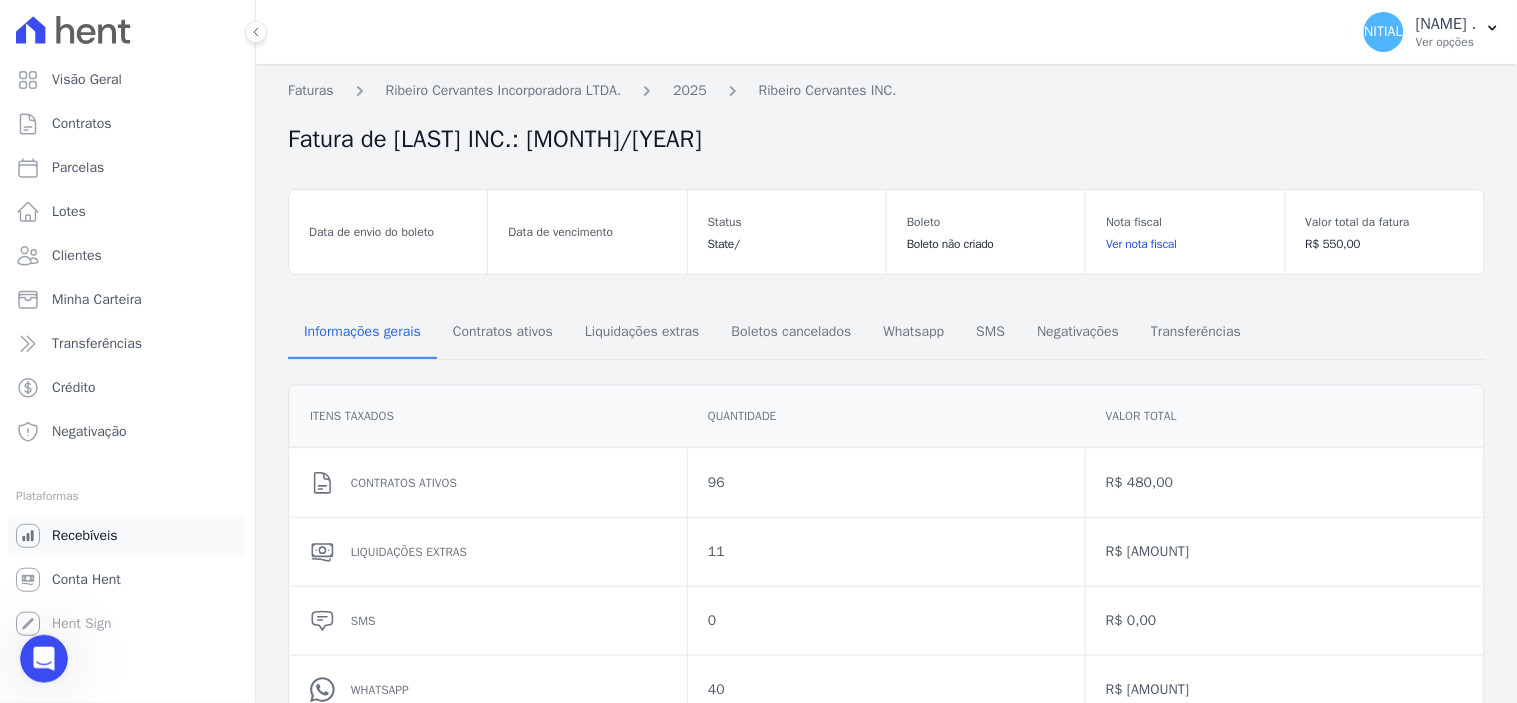 click on "Recebíveis" at bounding box center [85, 536] 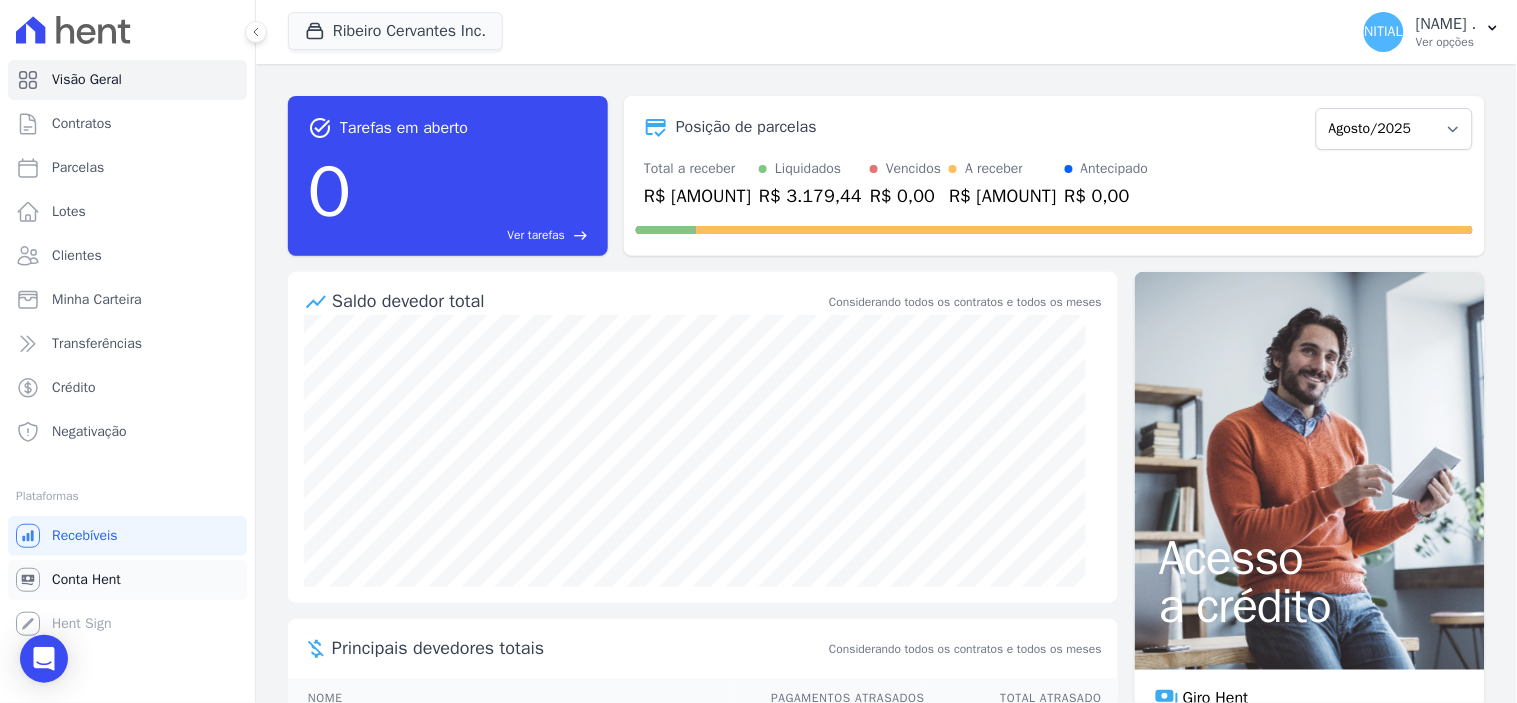 click on "Conta Hent" at bounding box center [86, 580] 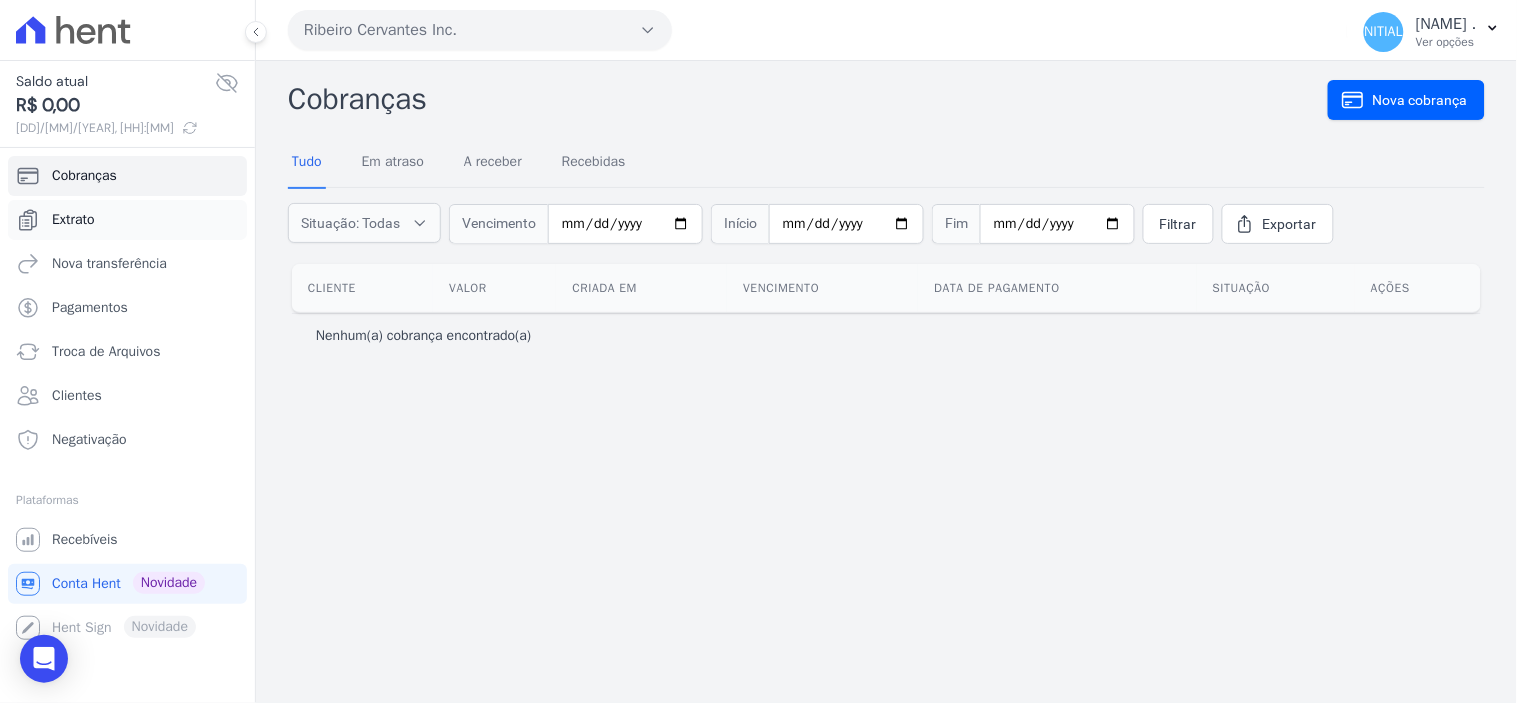 click on "Extrato" at bounding box center (127, 220) 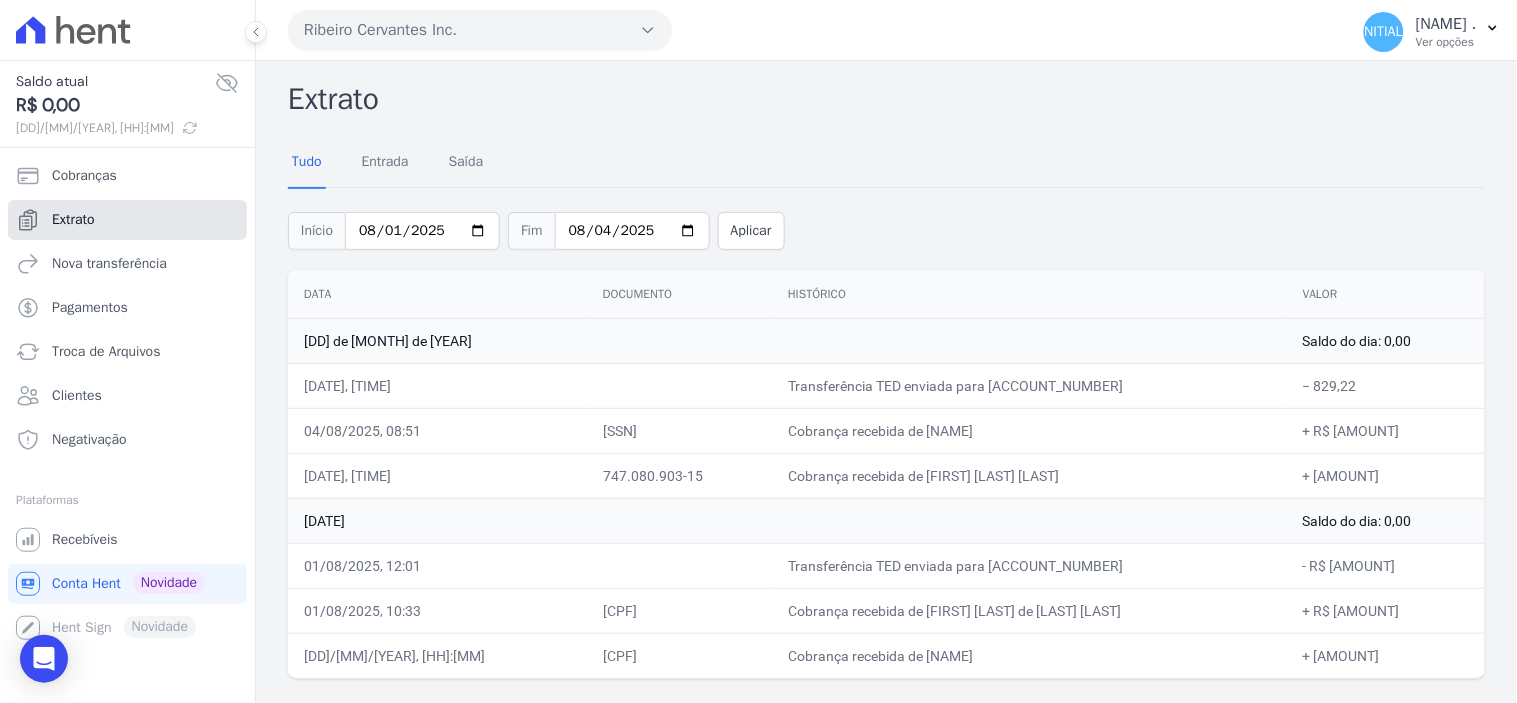 click on "Extrato" at bounding box center [73, 220] 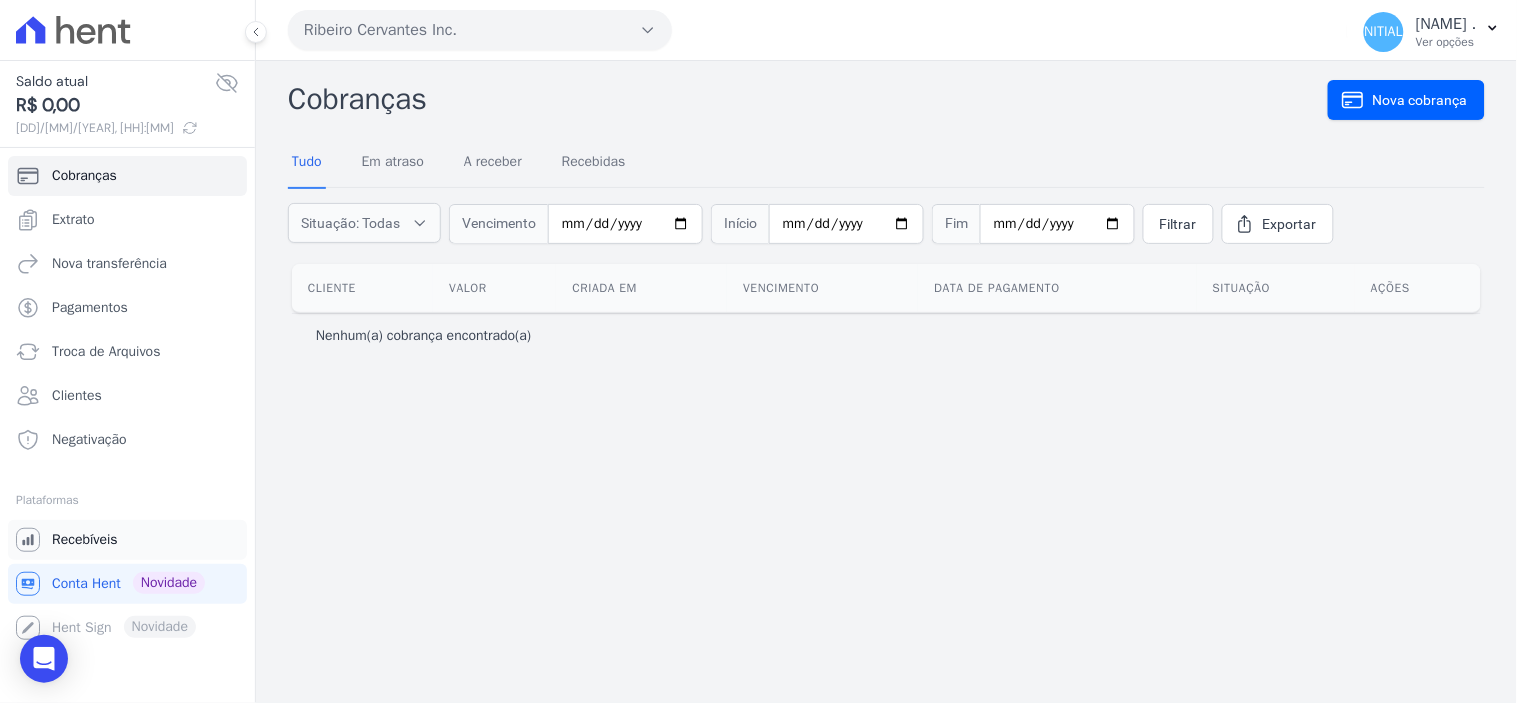 click on "Recebíveis" at bounding box center (85, 540) 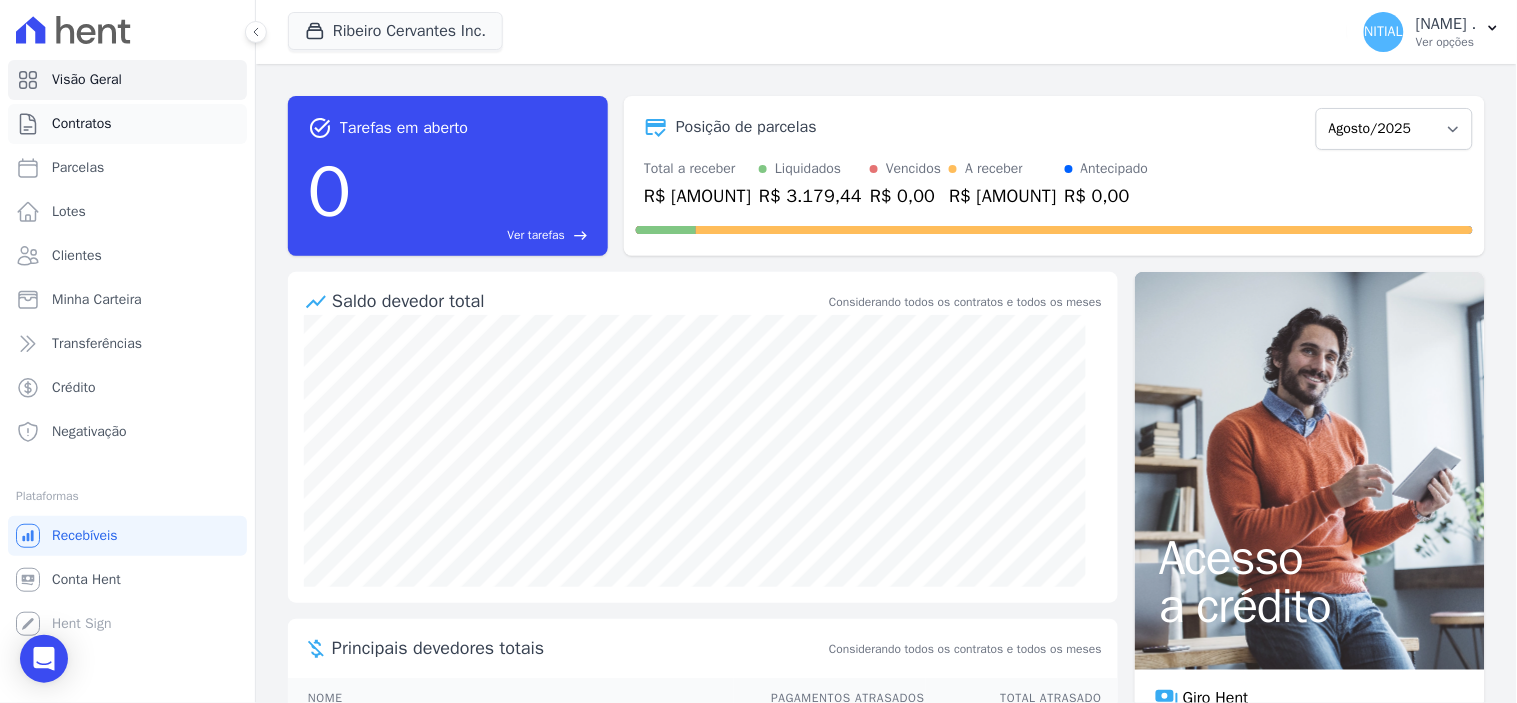 click on "Contratos" at bounding box center (82, 124) 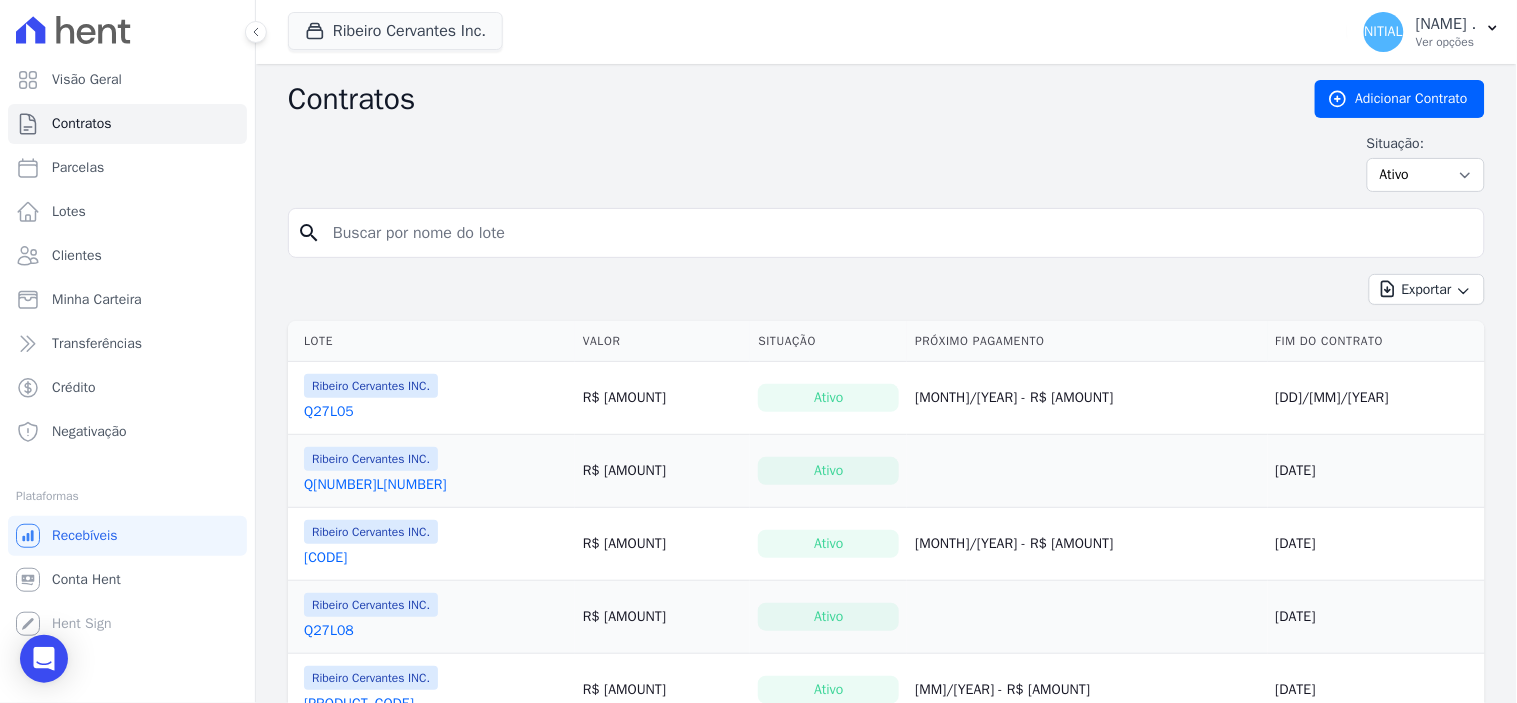 click at bounding box center (898, 233) 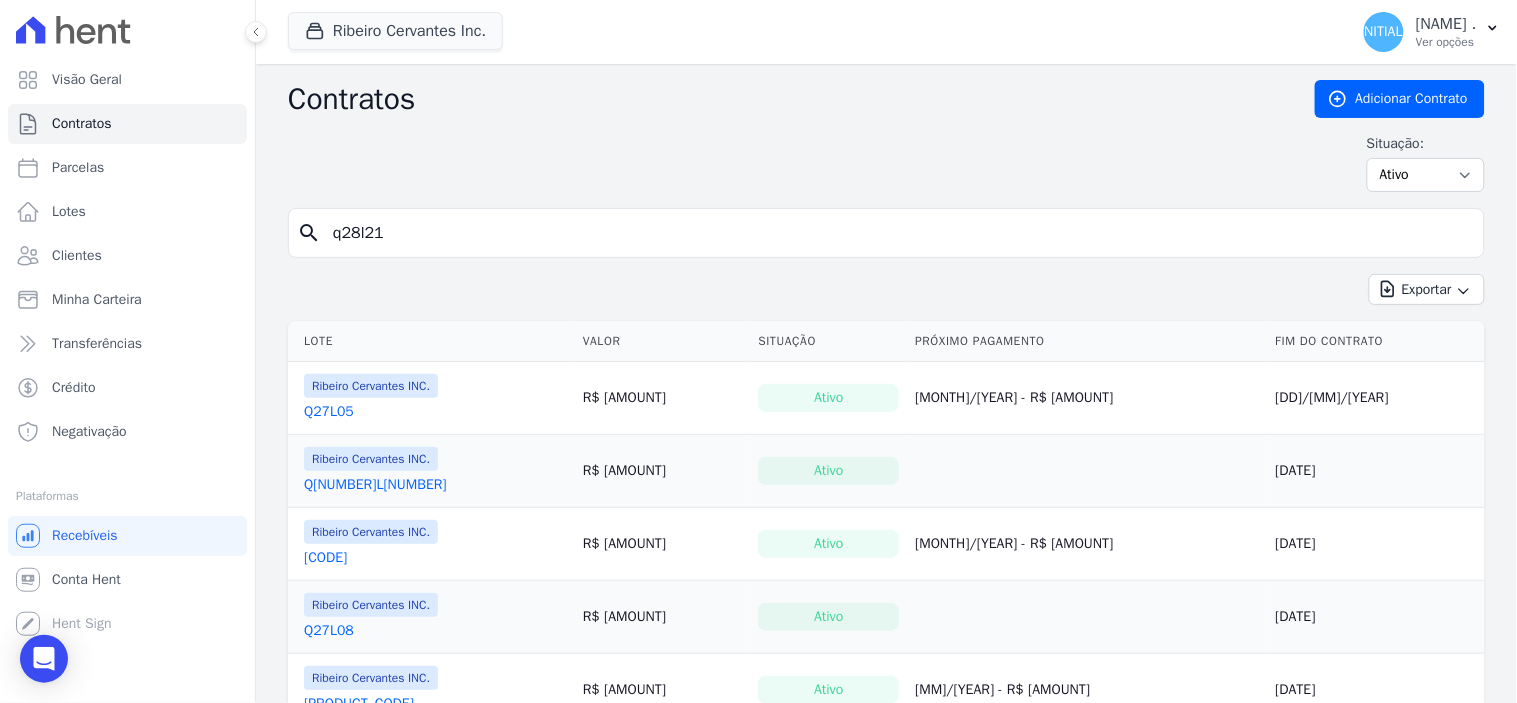 type on "q28l21" 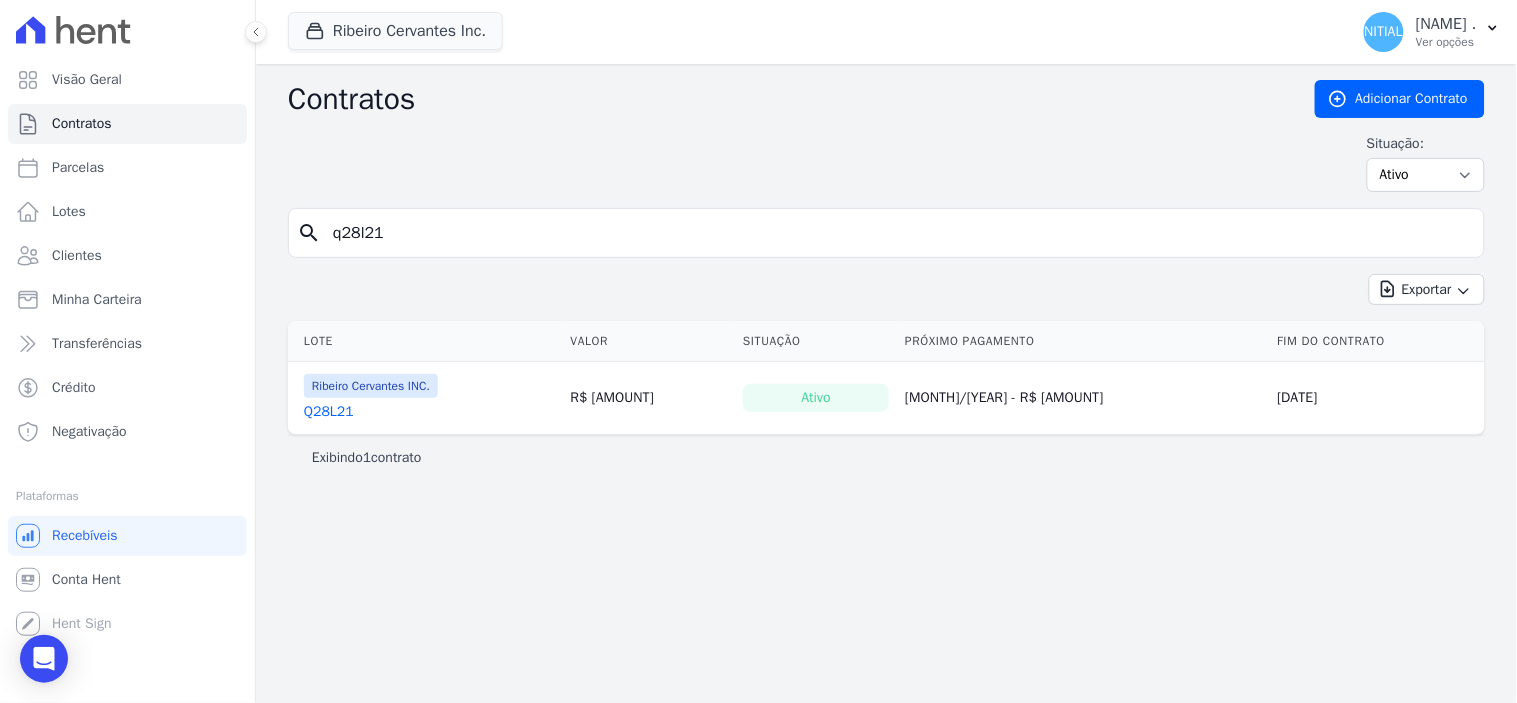 click on "Q28L21" at bounding box center [329, 412] 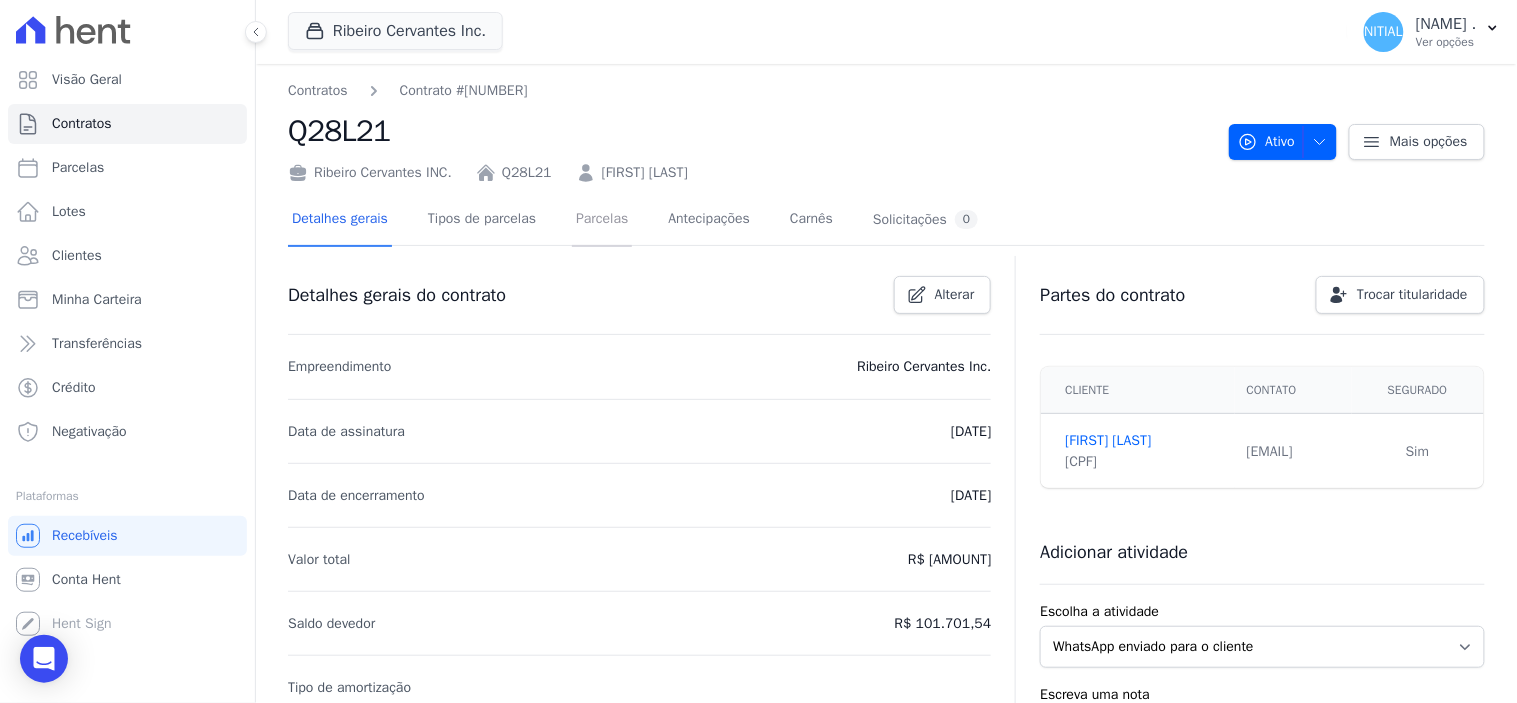click on "Parcelas" at bounding box center [602, 220] 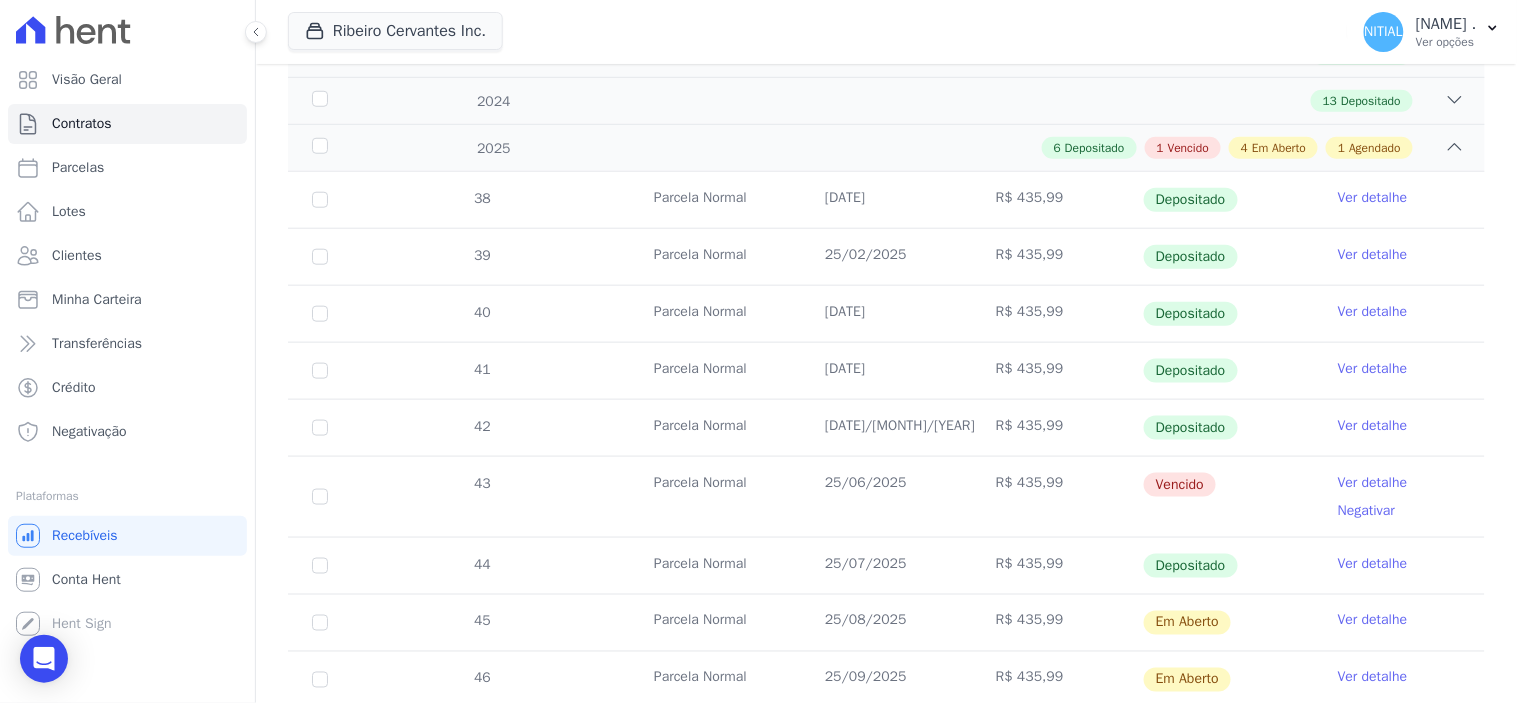 scroll, scrollTop: 555, scrollLeft: 0, axis: vertical 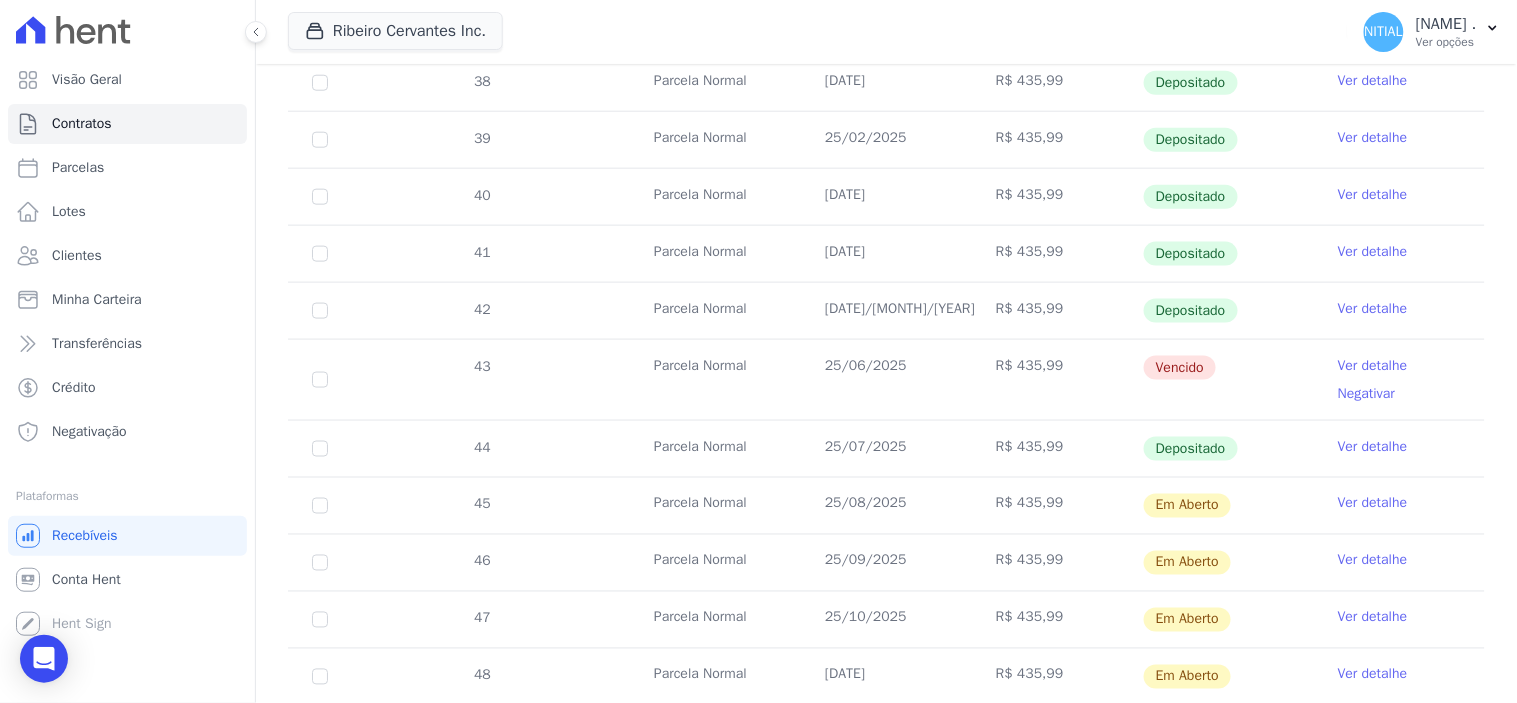 click on "Ver detalhe" at bounding box center (1373, 366) 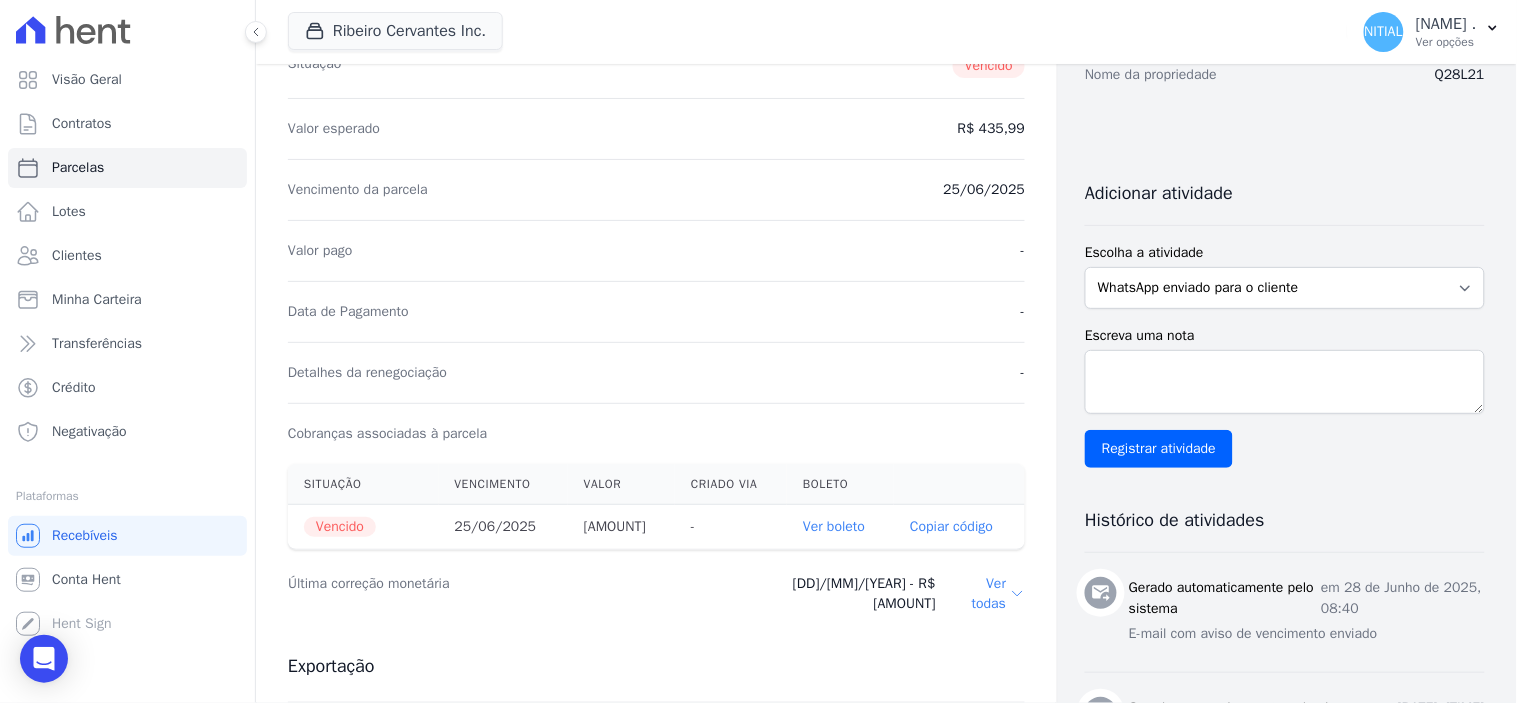 scroll, scrollTop: 333, scrollLeft: 0, axis: vertical 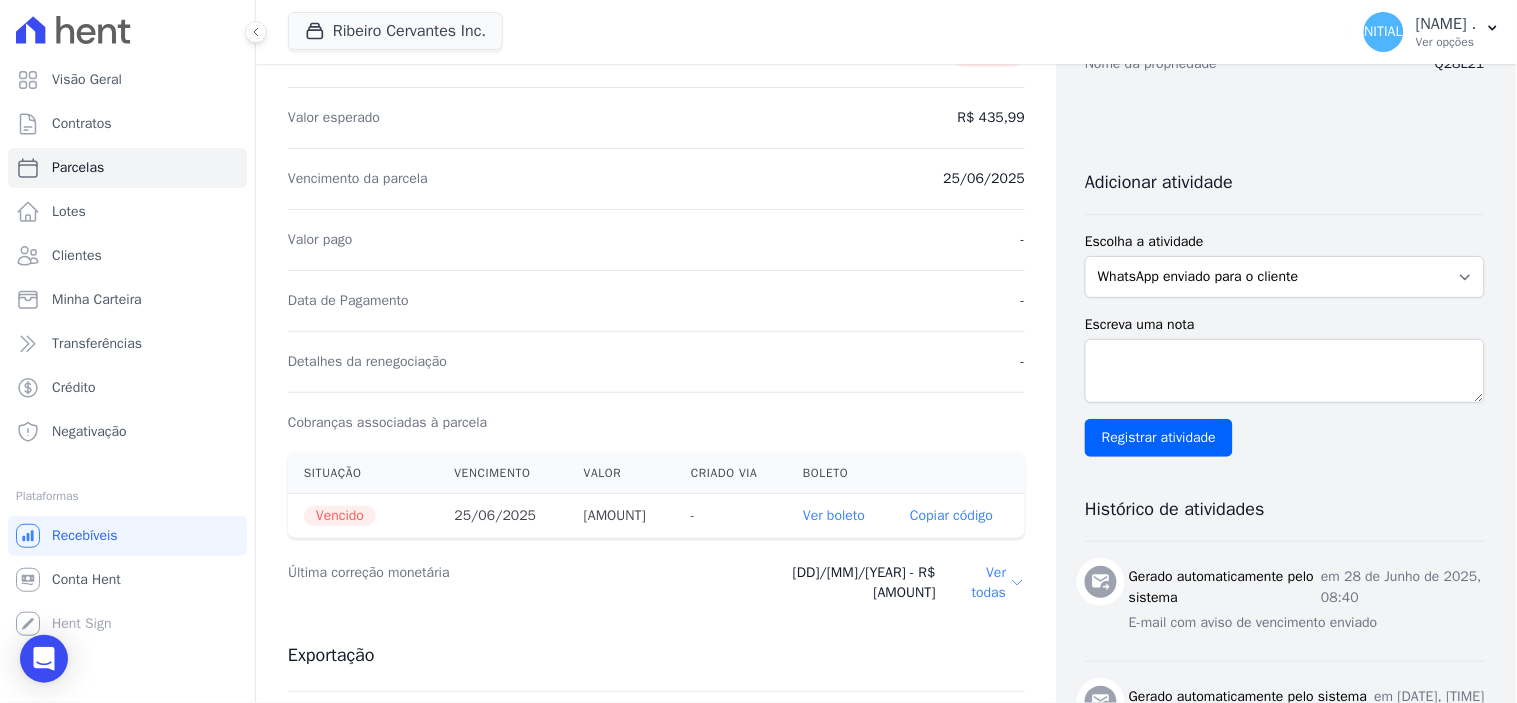 click on "Ver boleto" at bounding box center (834, 515) 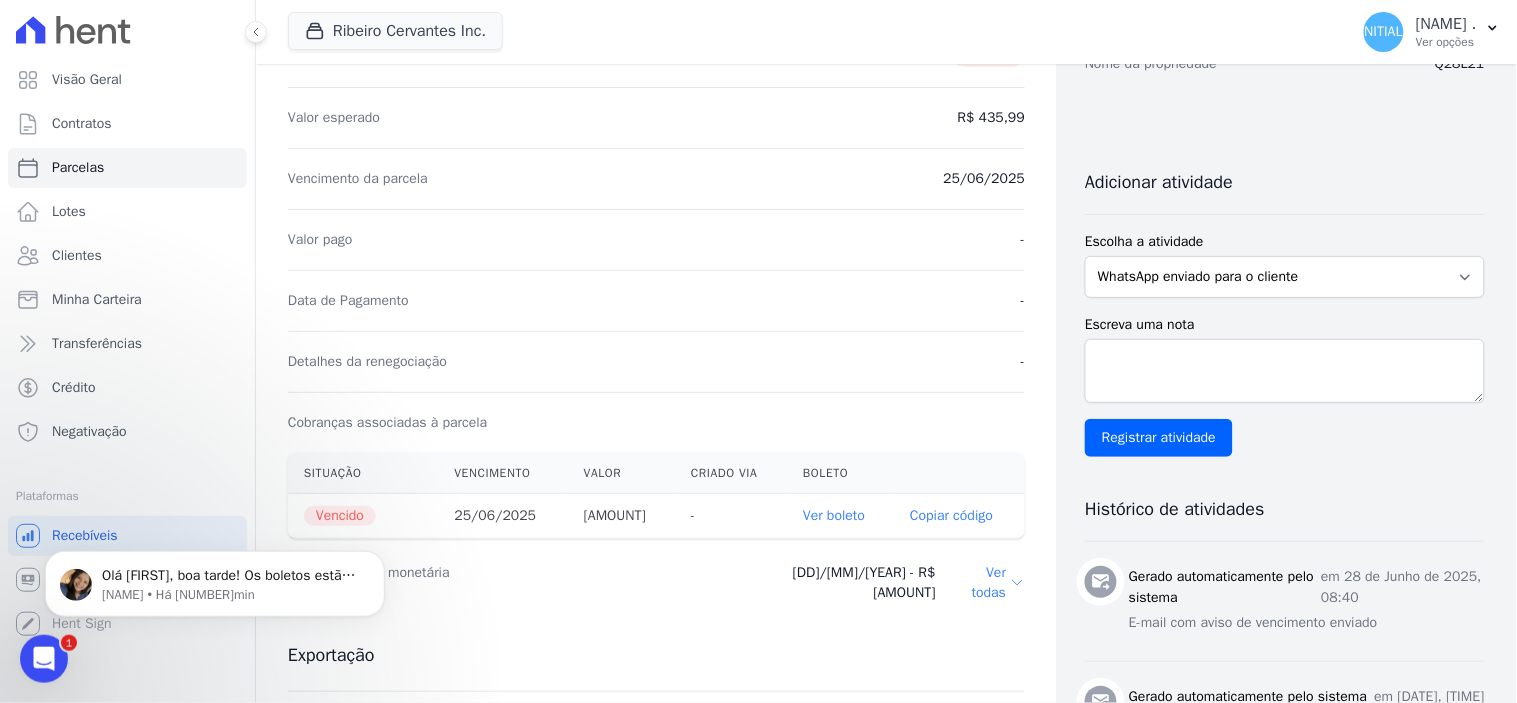 scroll, scrollTop: 0, scrollLeft: 0, axis: both 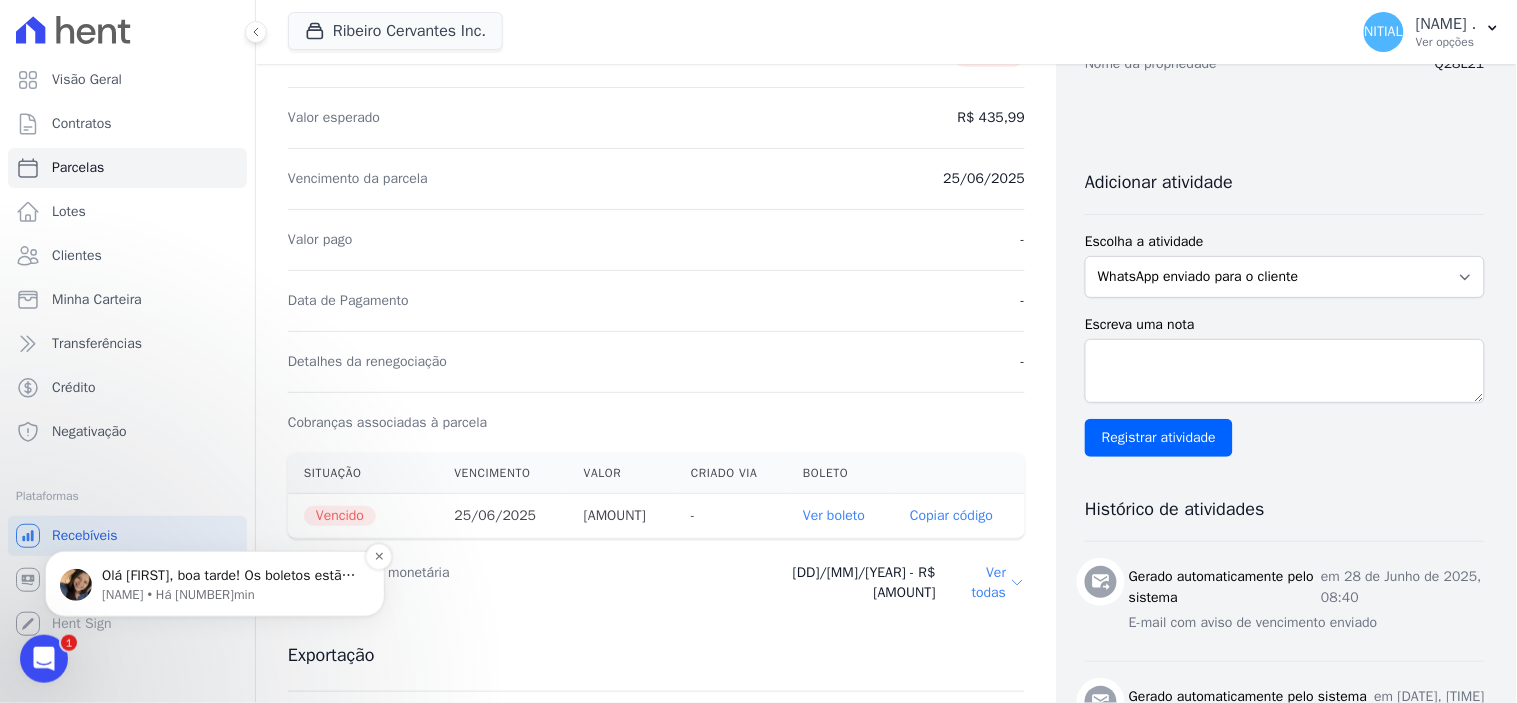 click on "Olá [FIRST], boa tarde! Os boletos estão no processo de emissão e serão enviados por e-mail e disponibilizados na plataforma em breve. ; )" at bounding box center (231, 575) 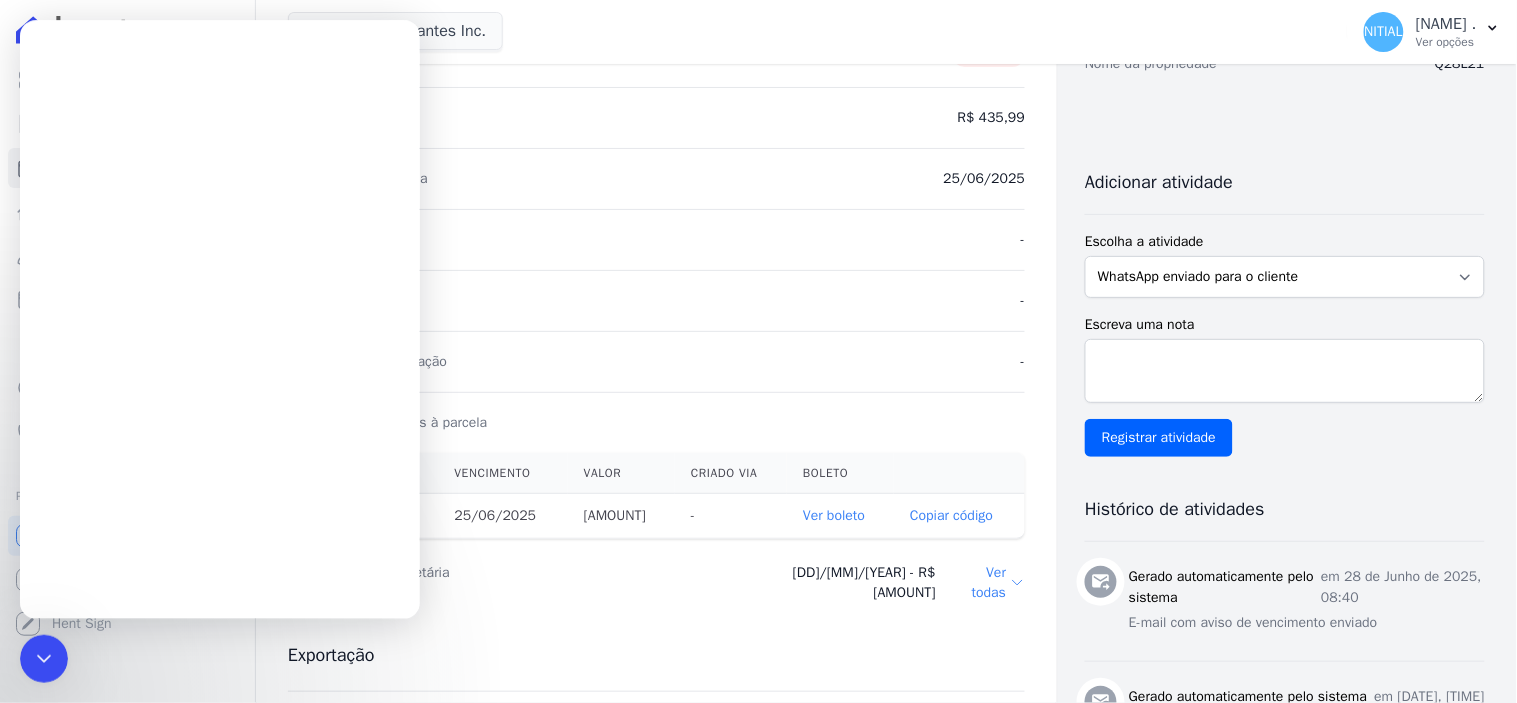 scroll, scrollTop: 0, scrollLeft: 0, axis: both 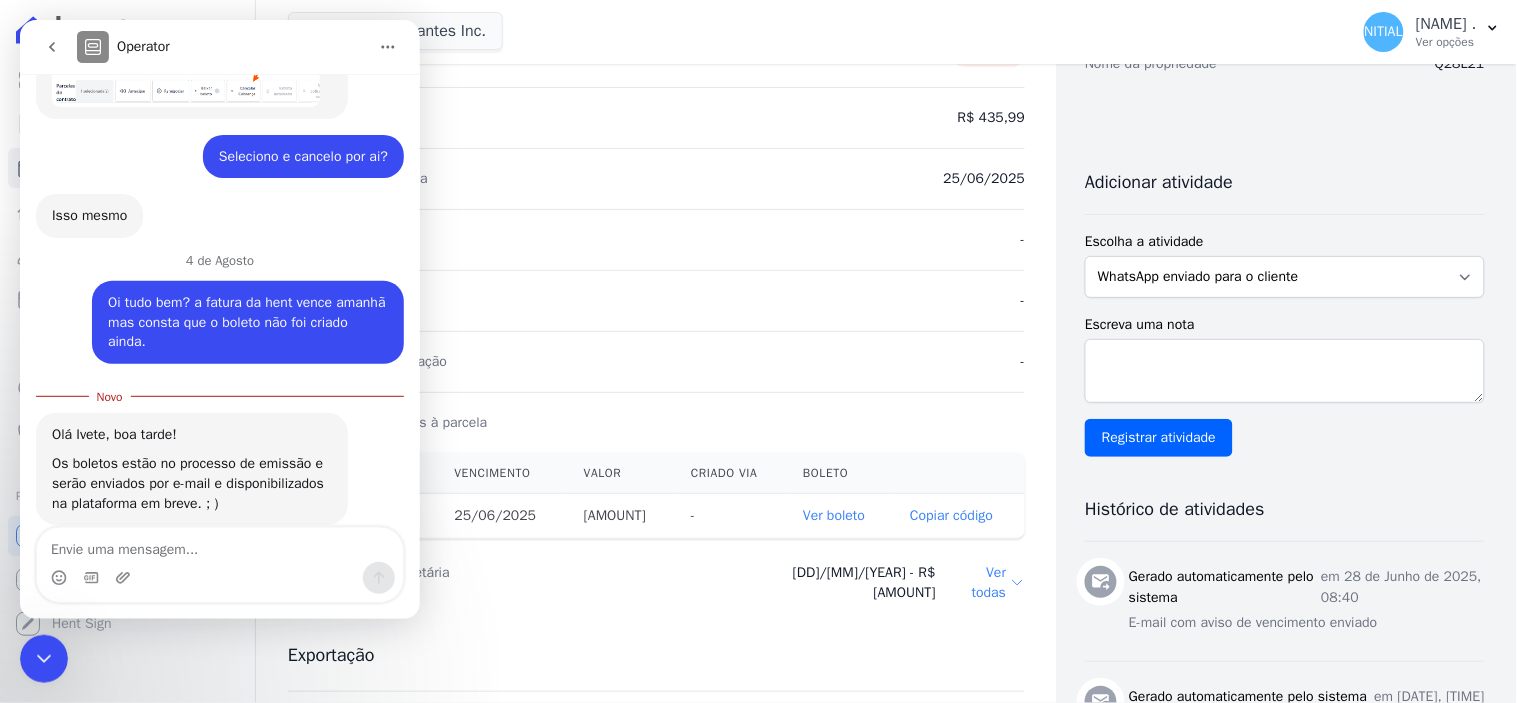 click 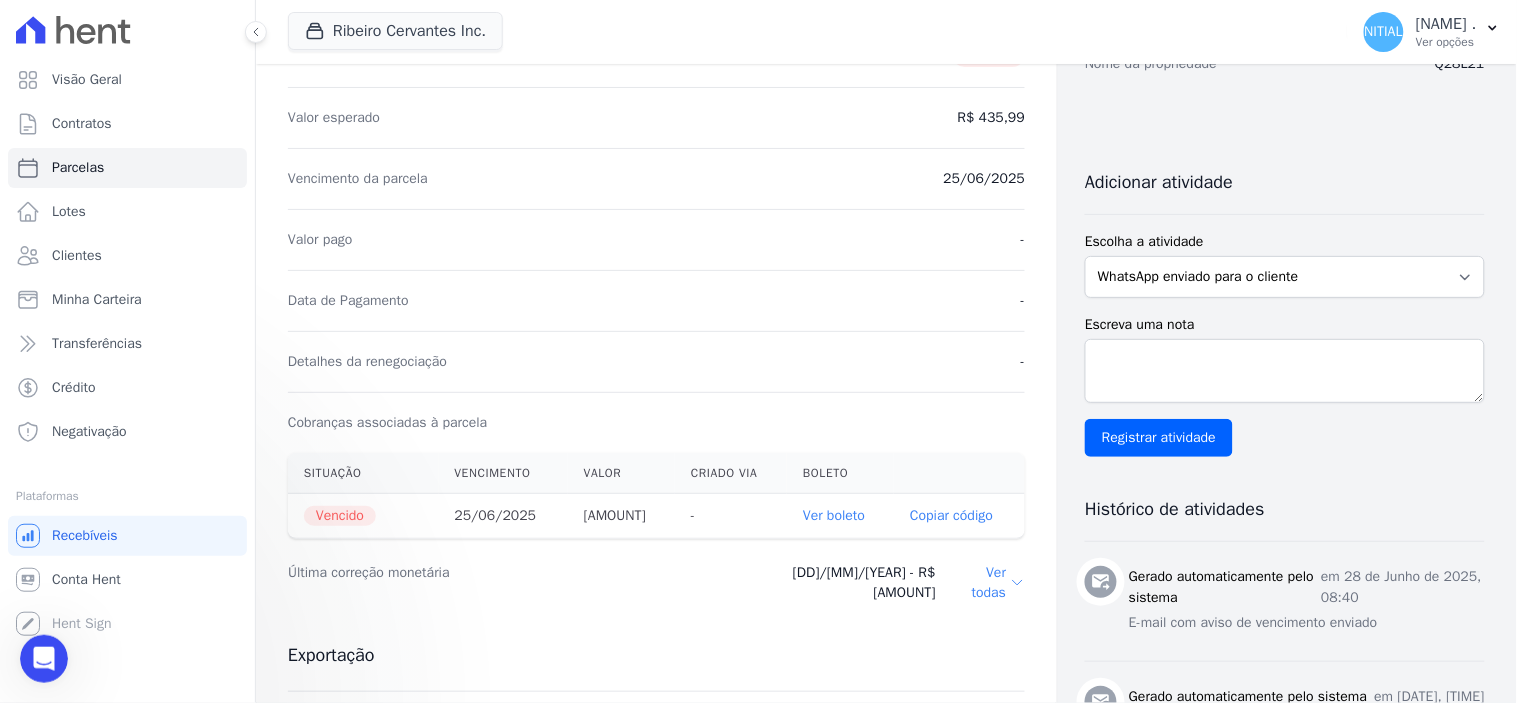 scroll, scrollTop: 0, scrollLeft: 0, axis: both 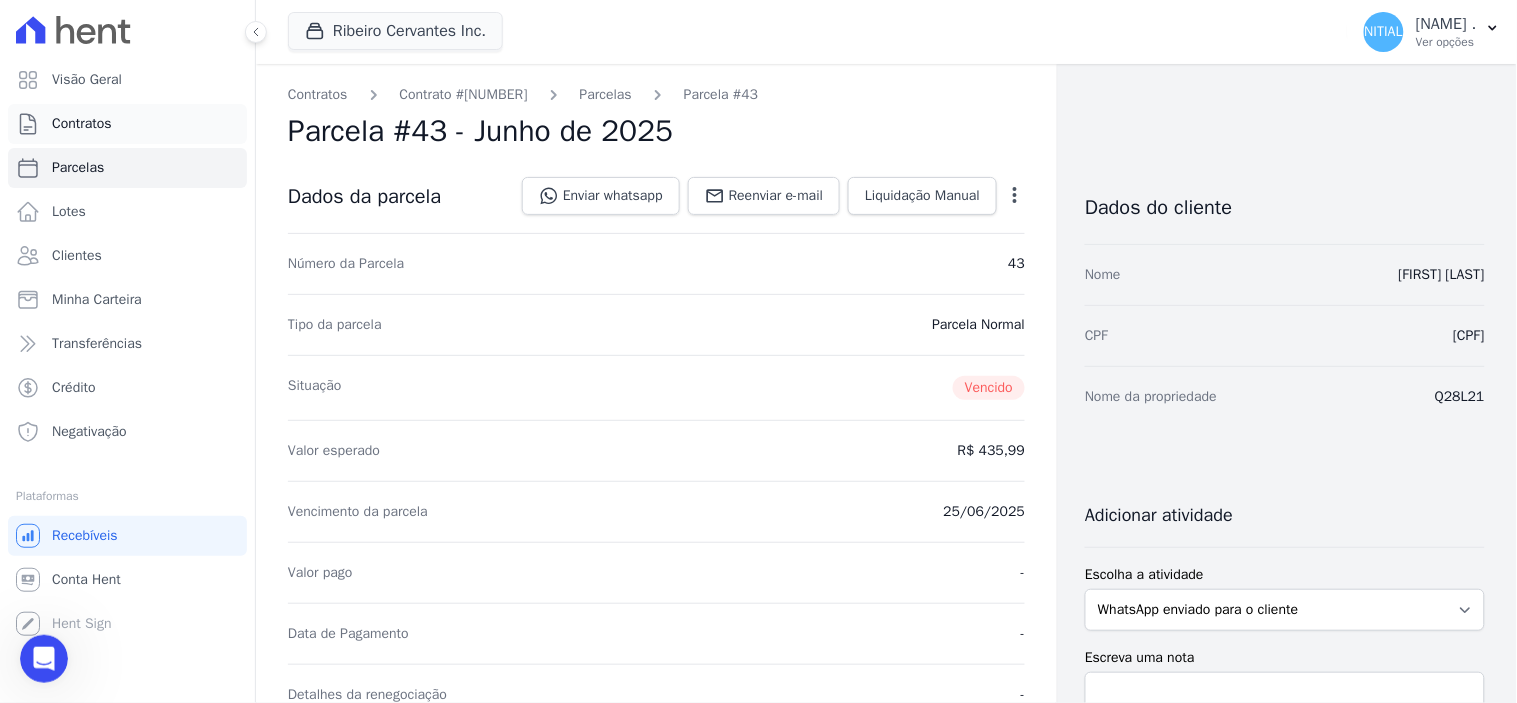 click on "Contratos" at bounding box center [82, 124] 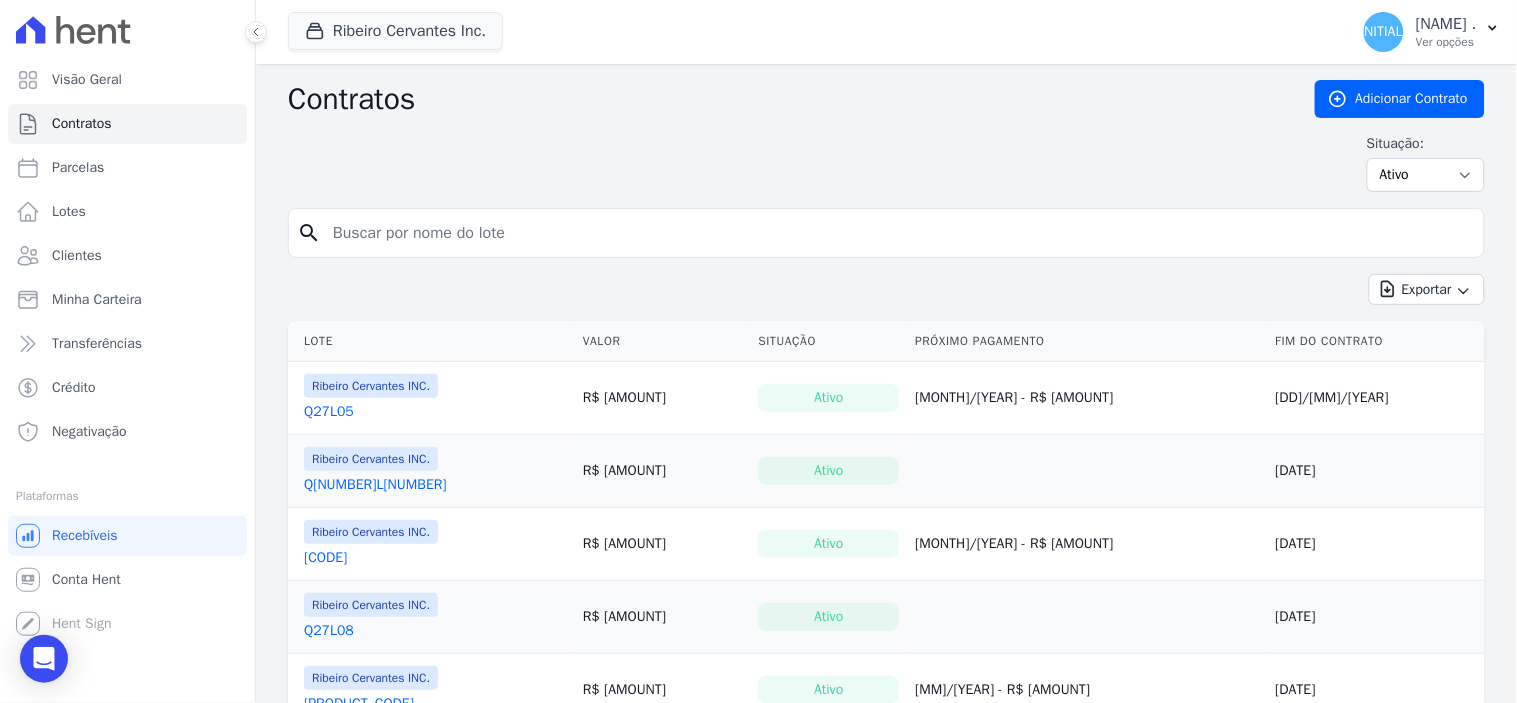 click at bounding box center (898, 233) 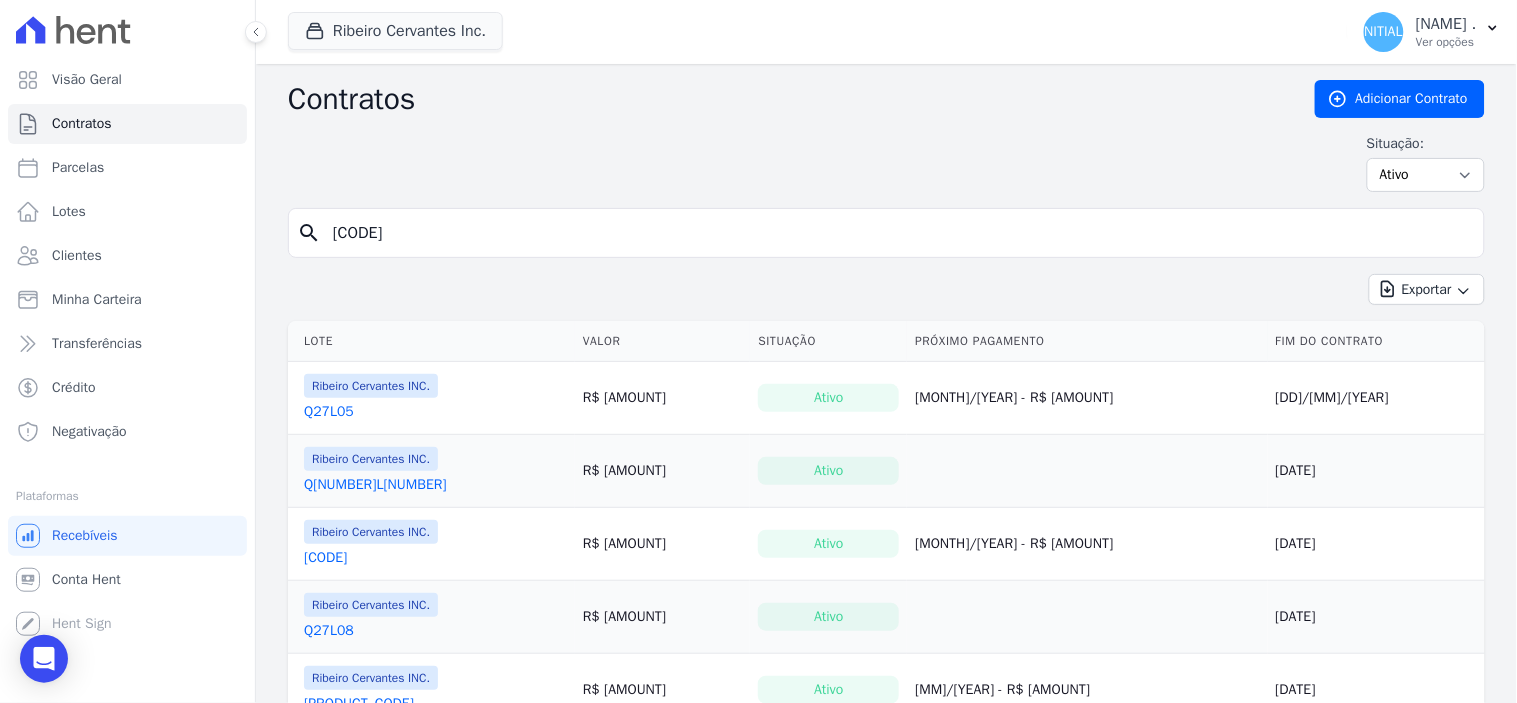 type on "[CODE]" 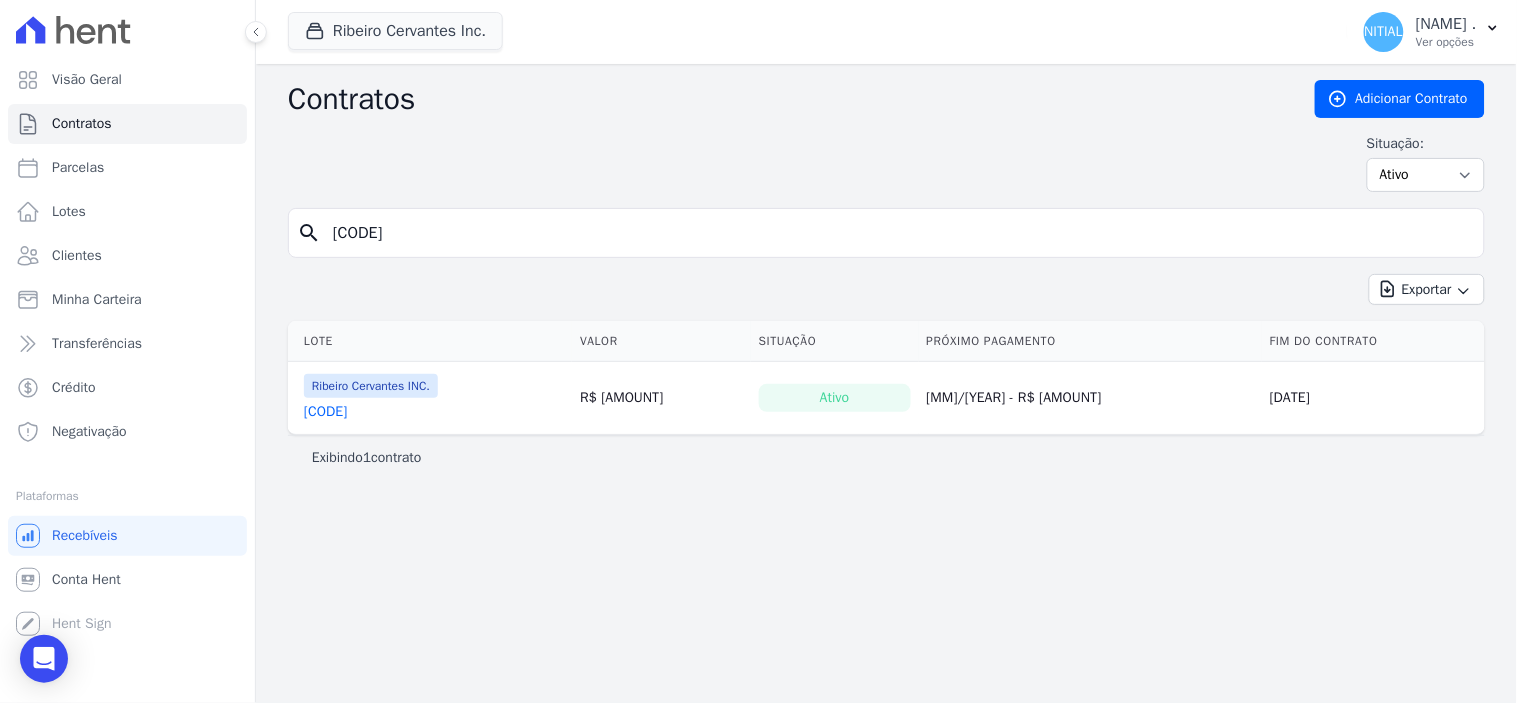 click on "[CODE]" at bounding box center (325, 412) 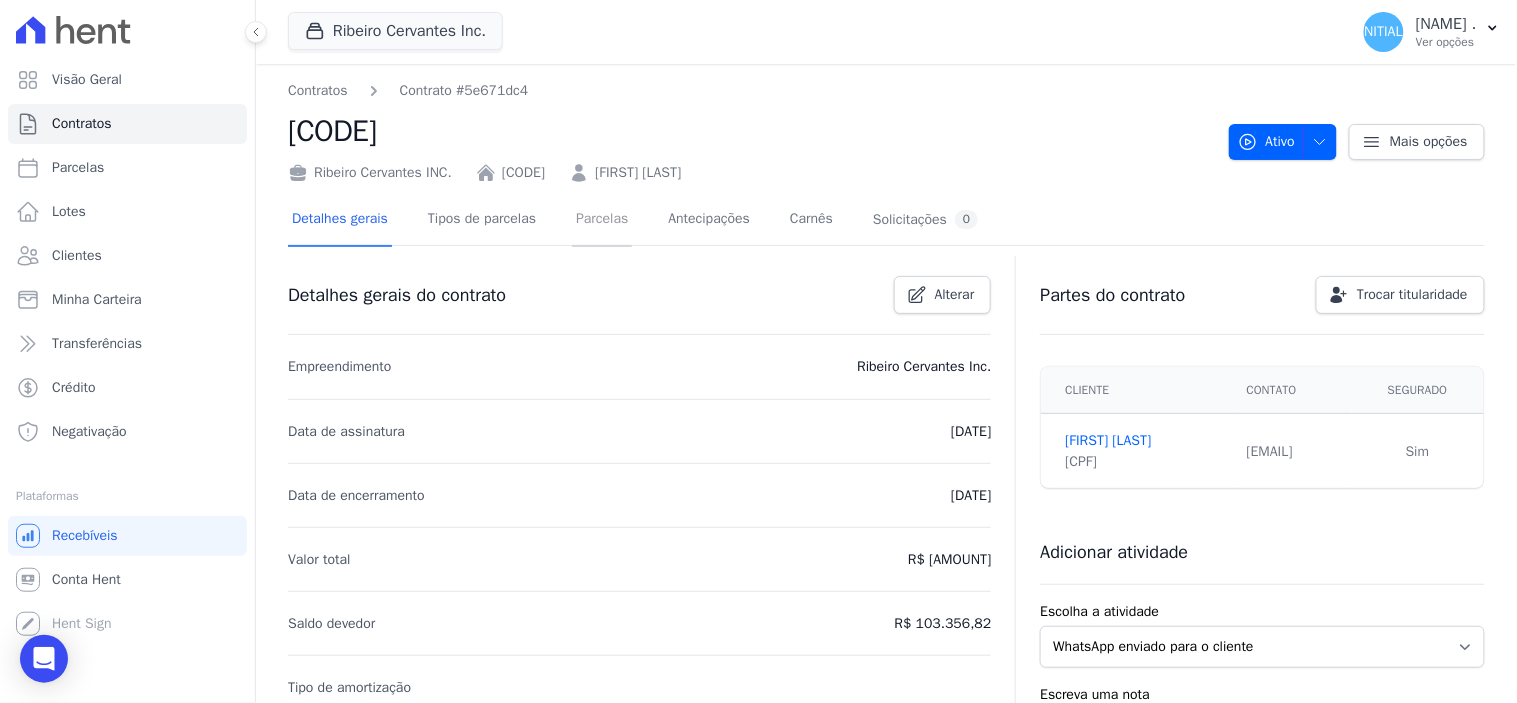 click on "Parcelas" at bounding box center (602, 220) 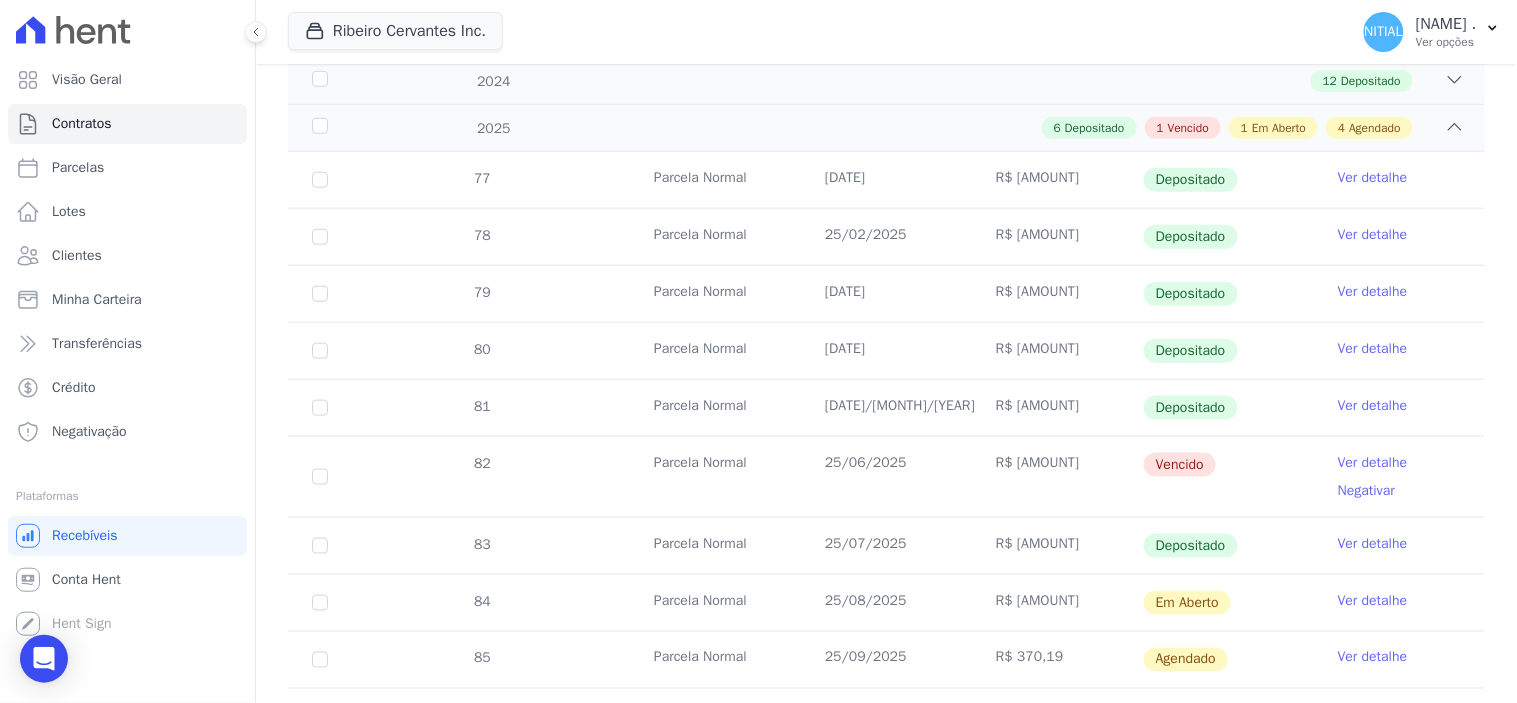 scroll, scrollTop: 444, scrollLeft: 0, axis: vertical 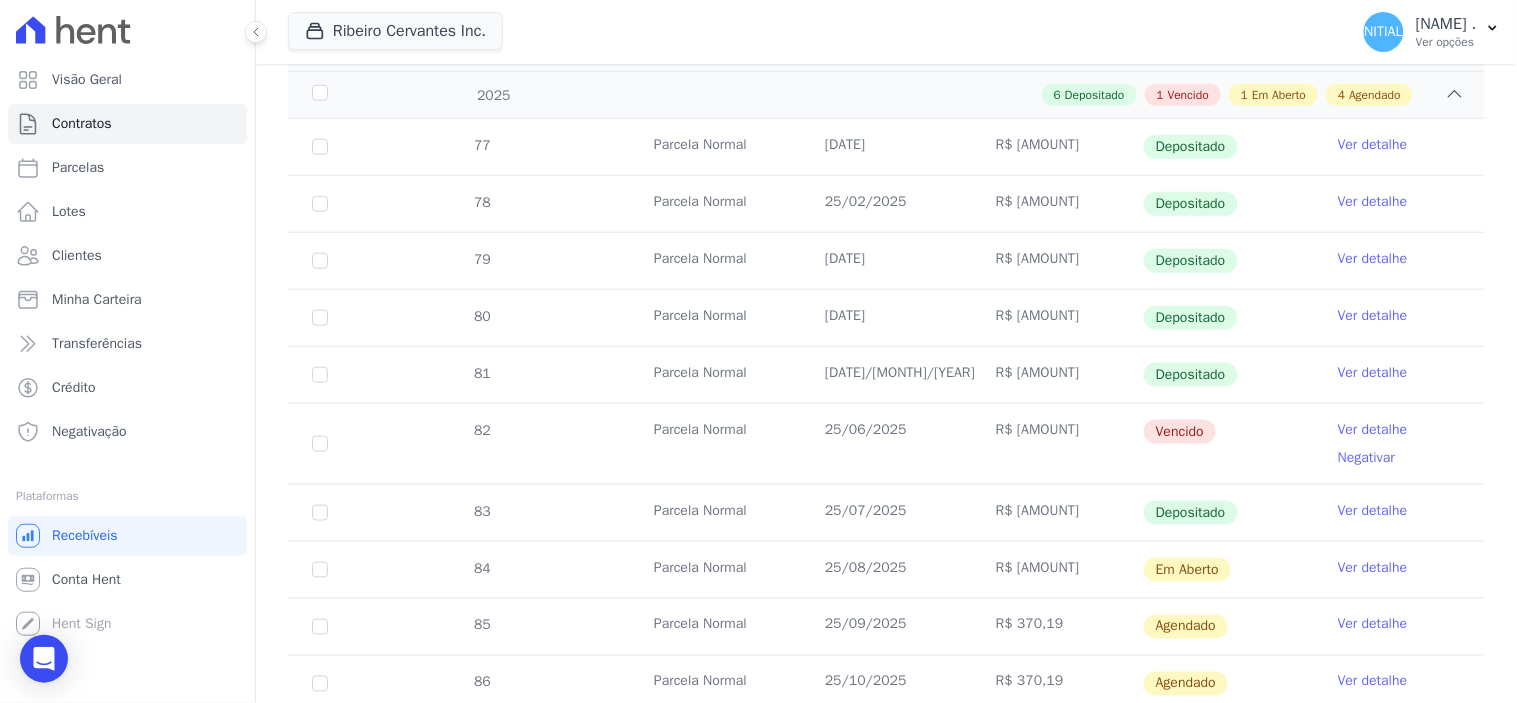 click on "Ver detalhe" at bounding box center [1373, 430] 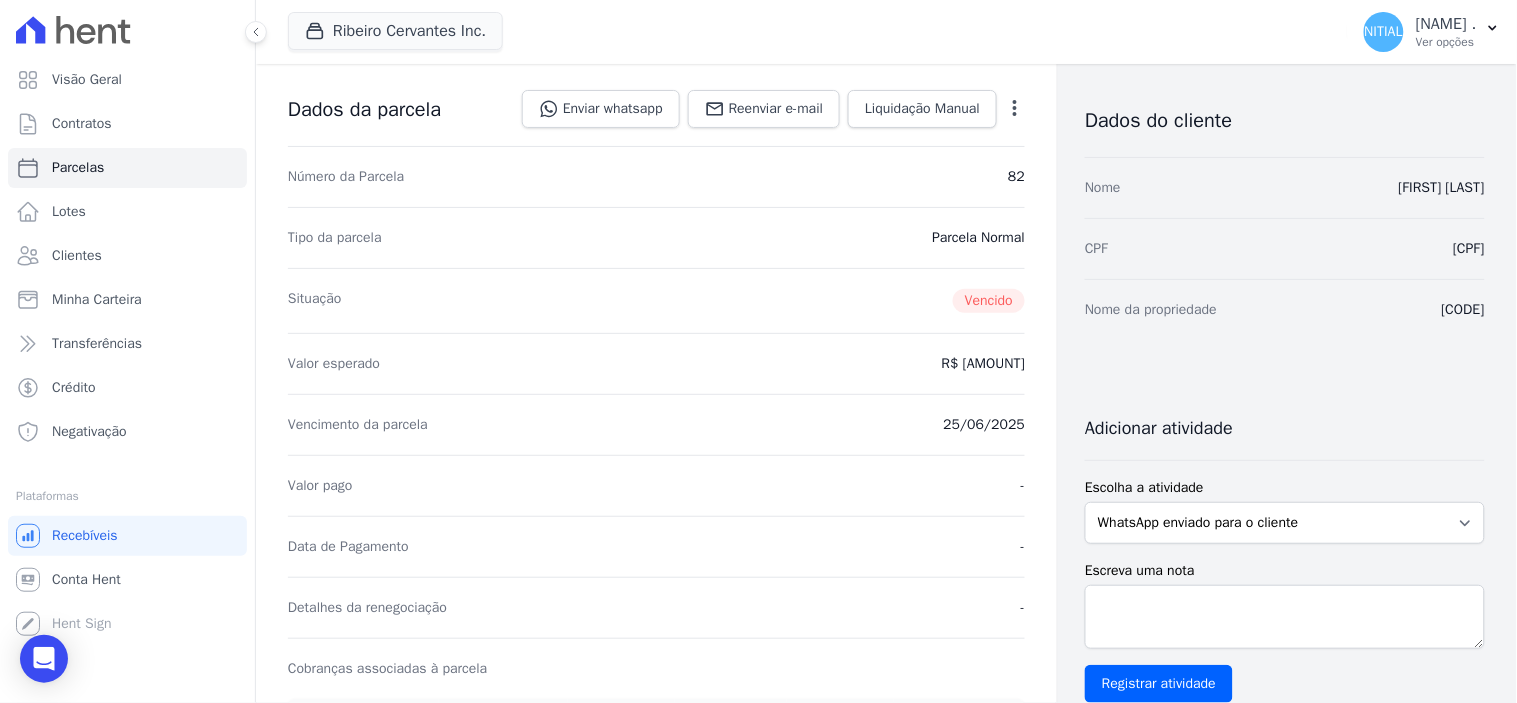 scroll, scrollTop: 333, scrollLeft: 0, axis: vertical 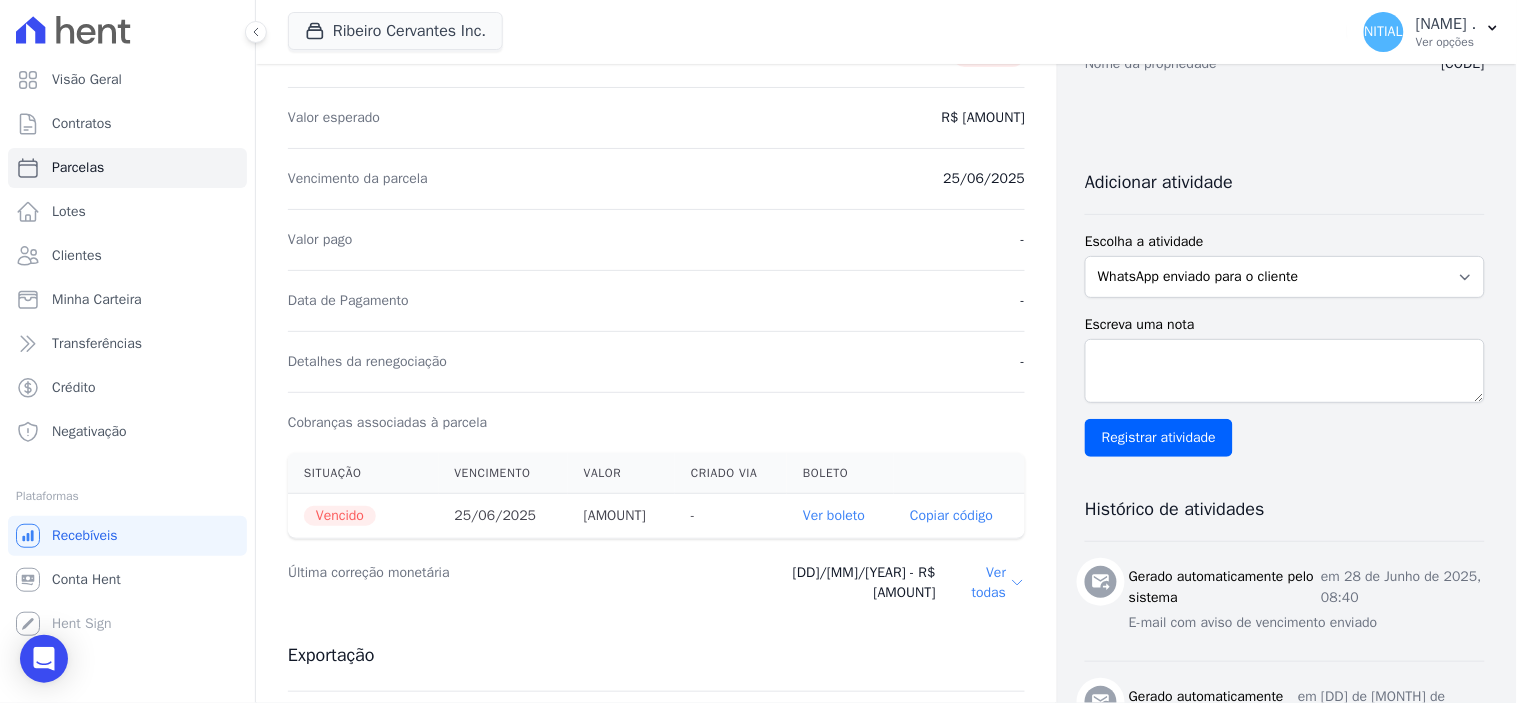 click on "Ver boleto" at bounding box center [834, 515] 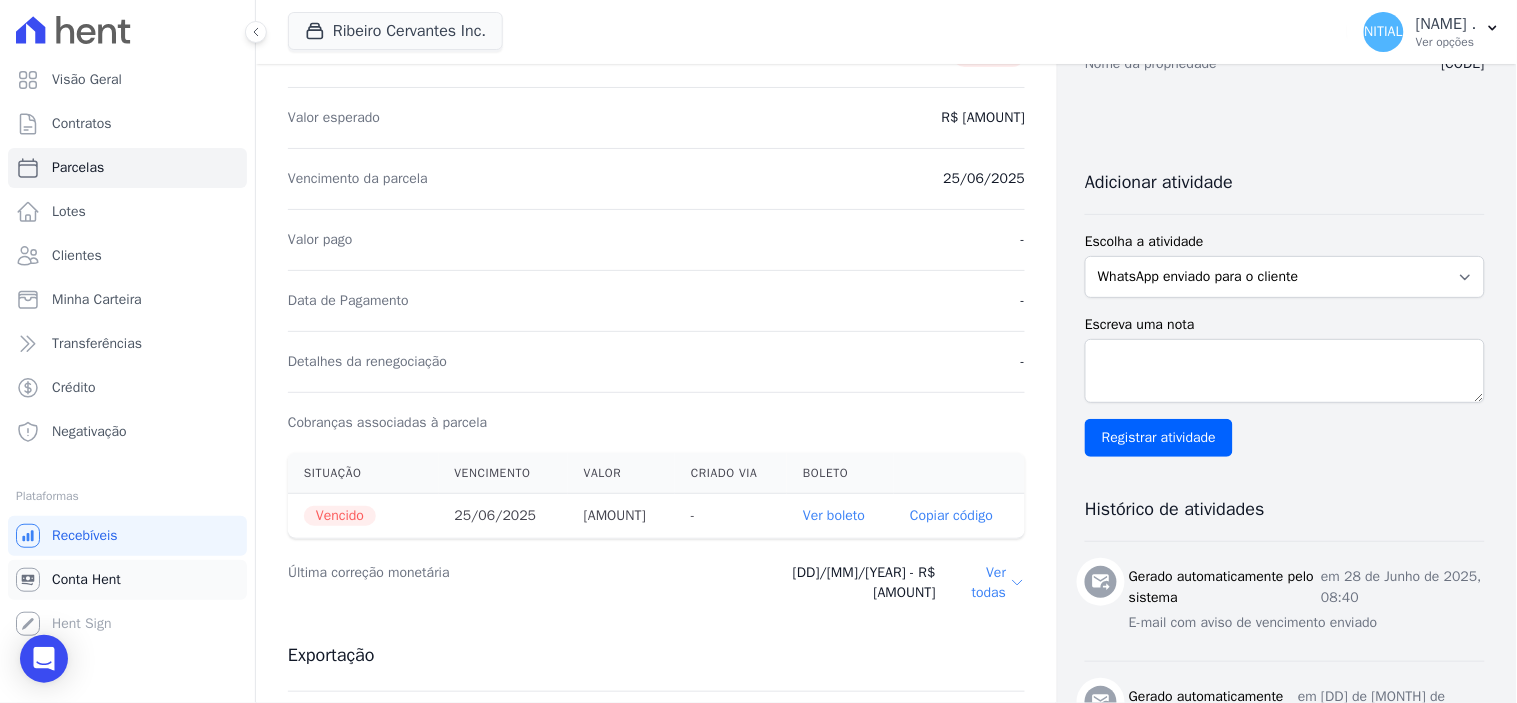 click on "Conta Hent" at bounding box center (86, 580) 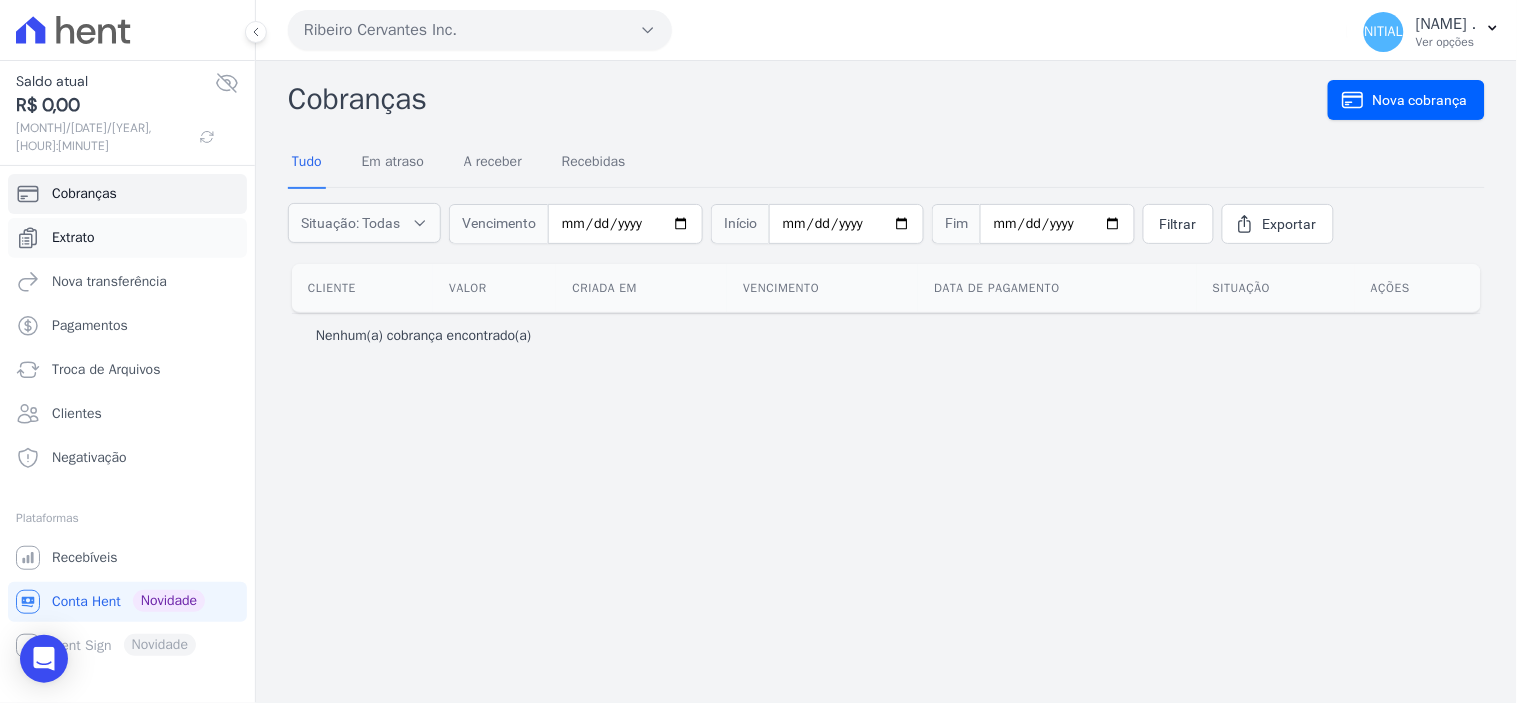 click on "Extrato" at bounding box center [73, 238] 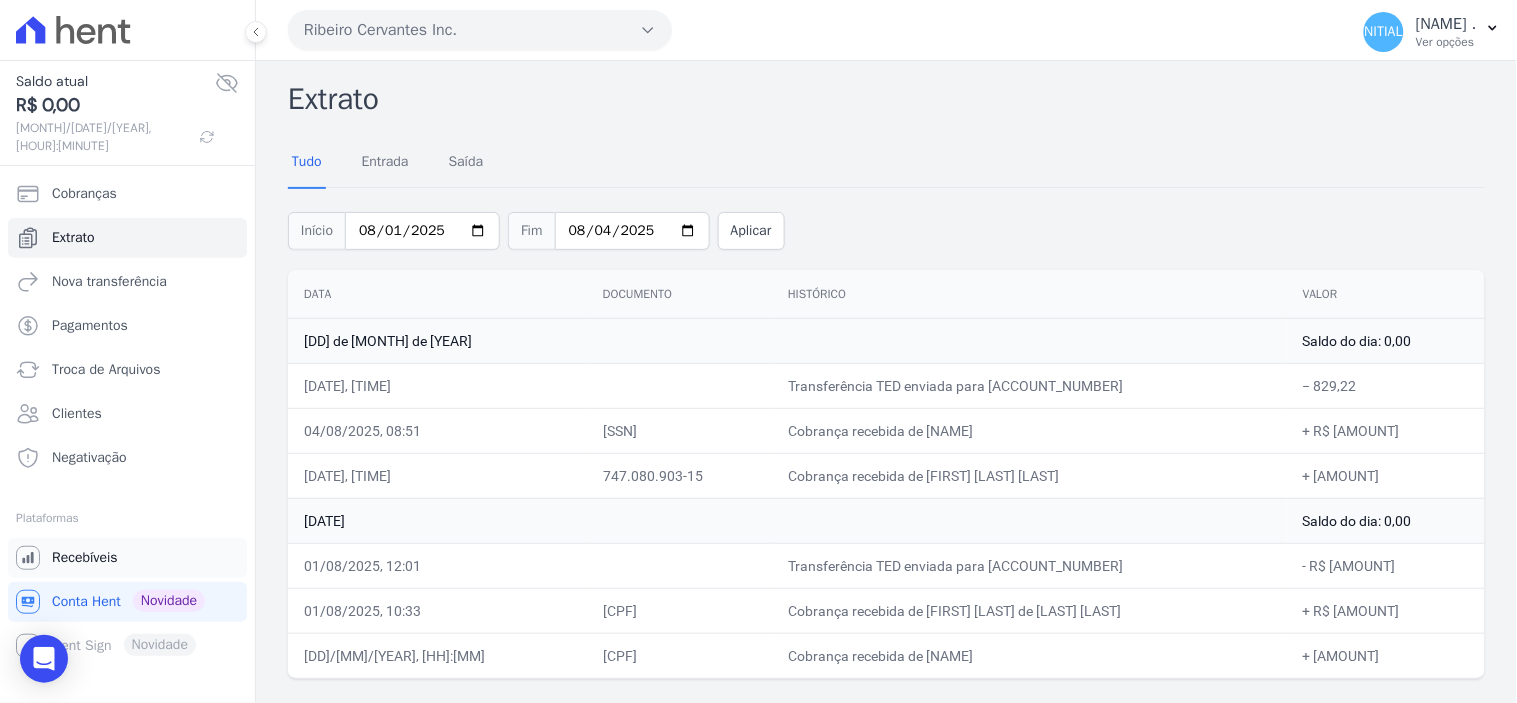 click on "Recebíveis" at bounding box center [85, 558] 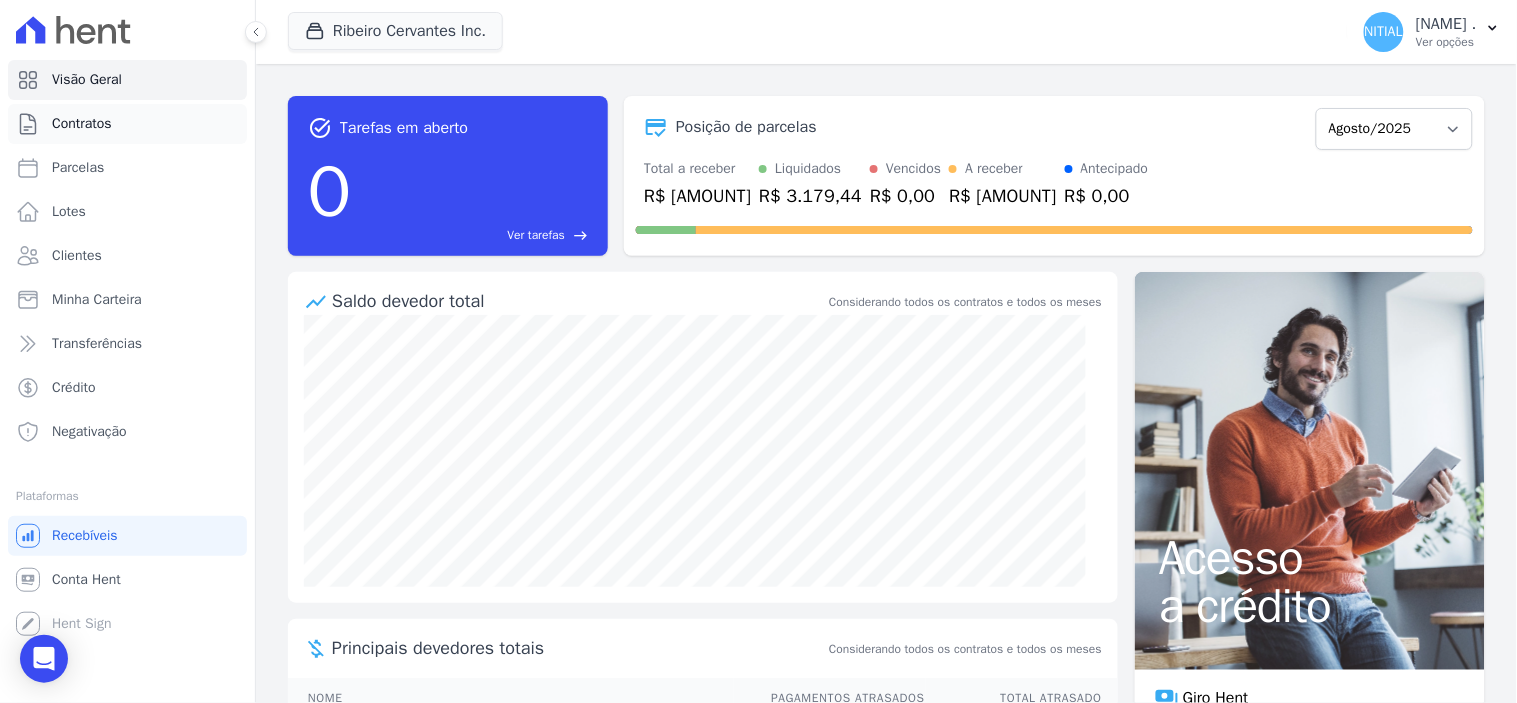 click on "Contratos" at bounding box center (82, 124) 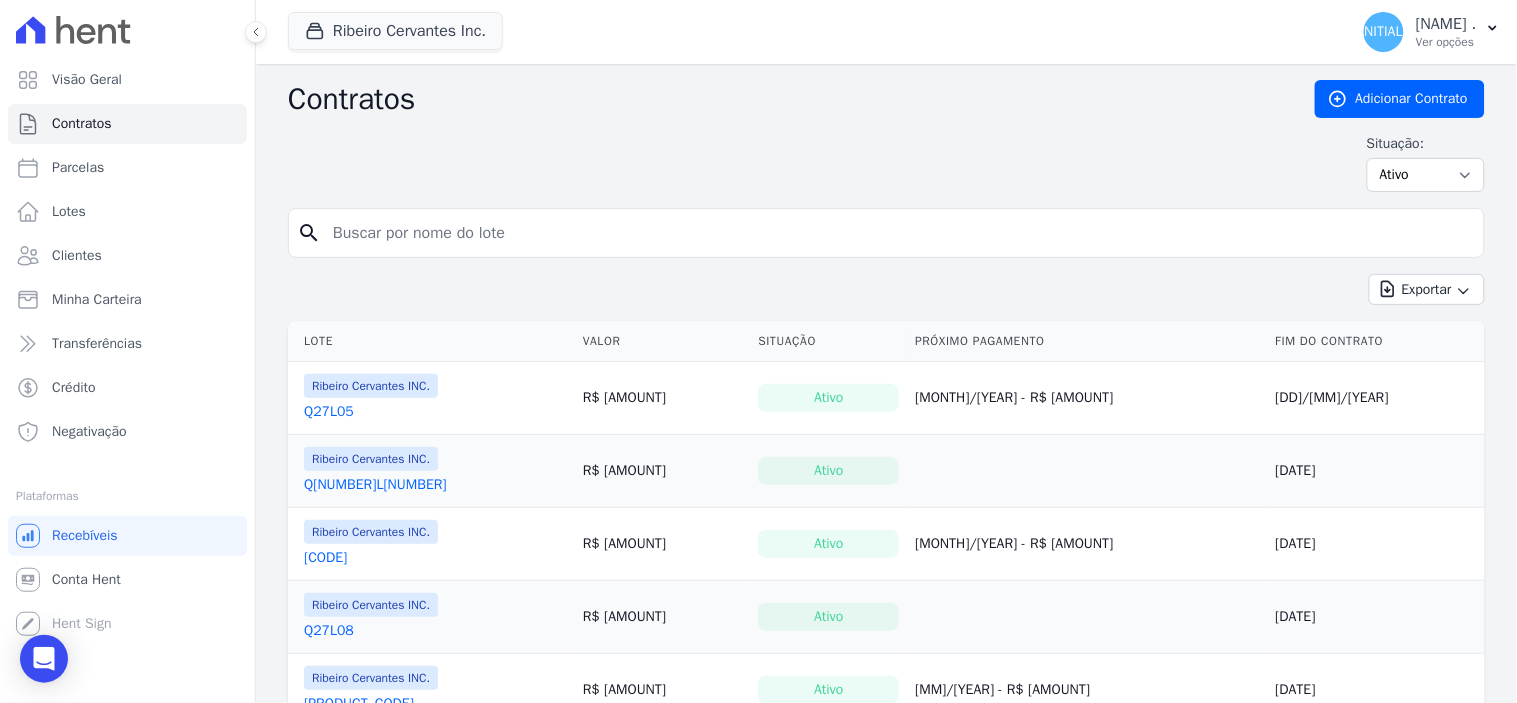 drag, startPoint x: 431, startPoint y: 233, endPoint x: 414, endPoint y: 236, distance: 17.262676 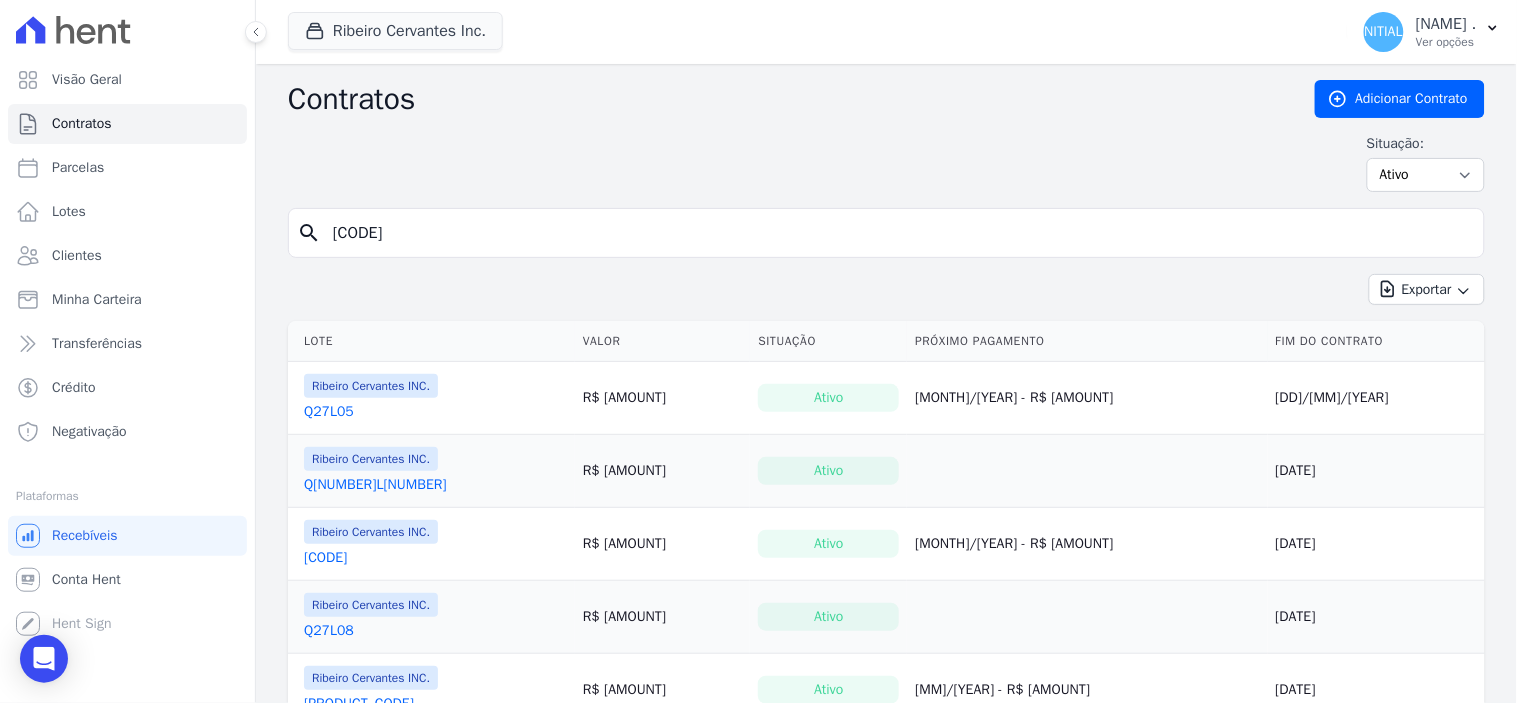 type on "[CODE]" 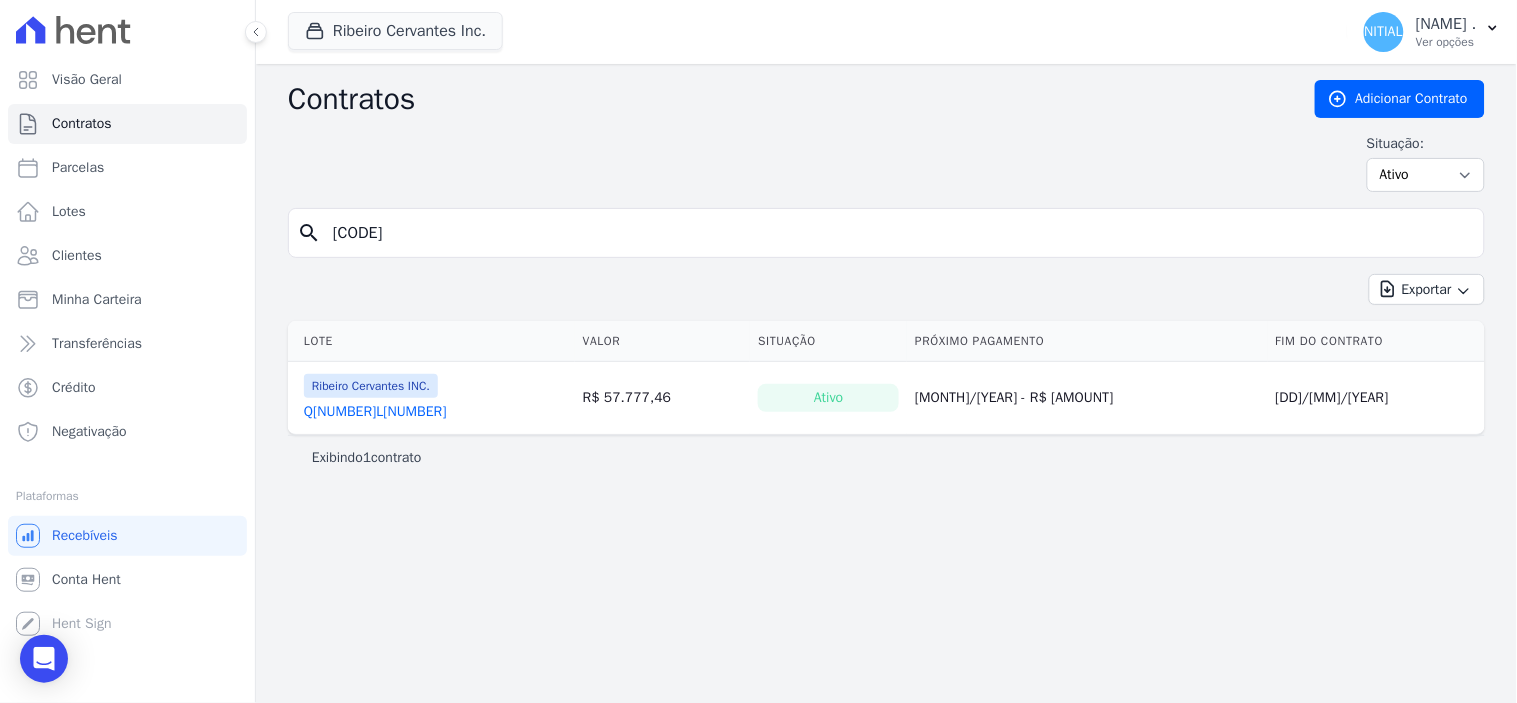 click on "Q[NUMBER]L[NUMBER]" at bounding box center [375, 412] 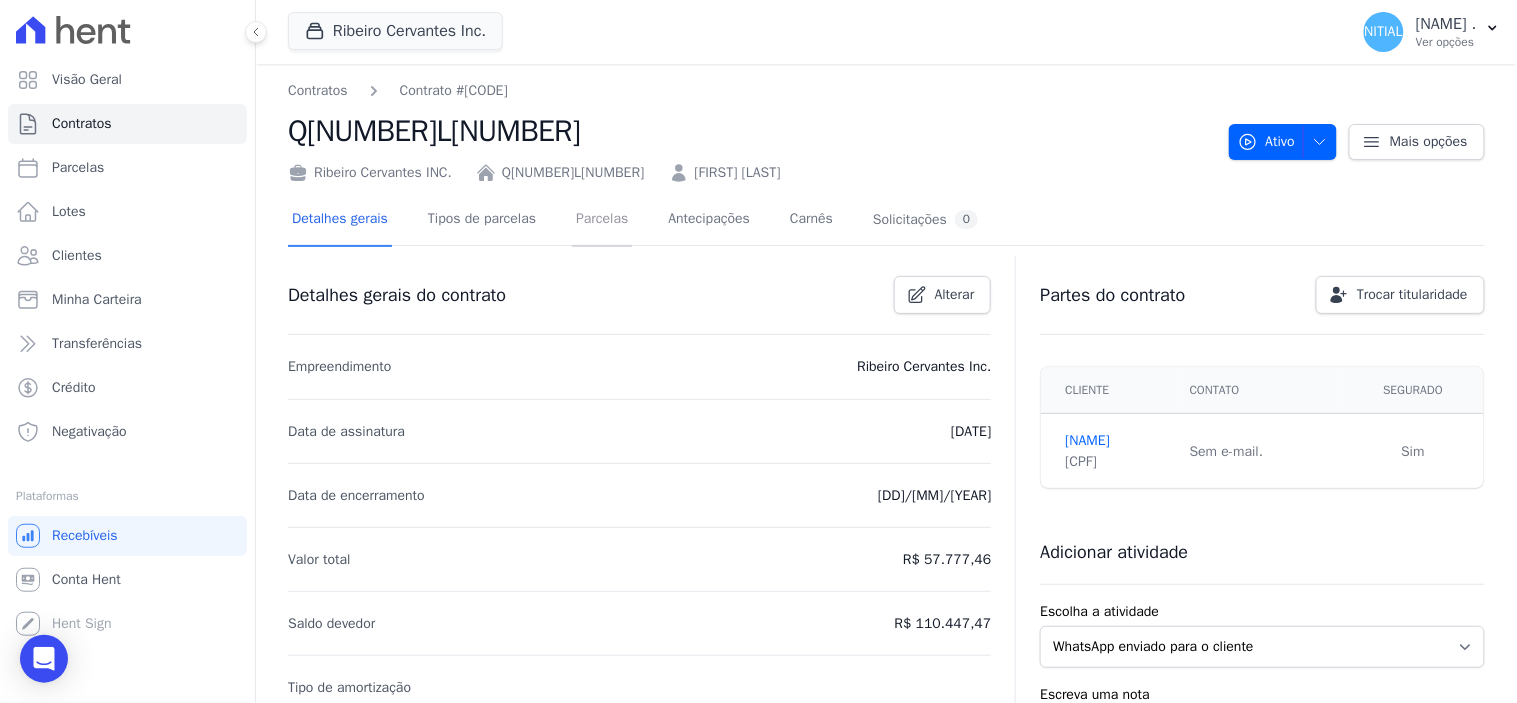 click on "Parcelas" at bounding box center [602, 220] 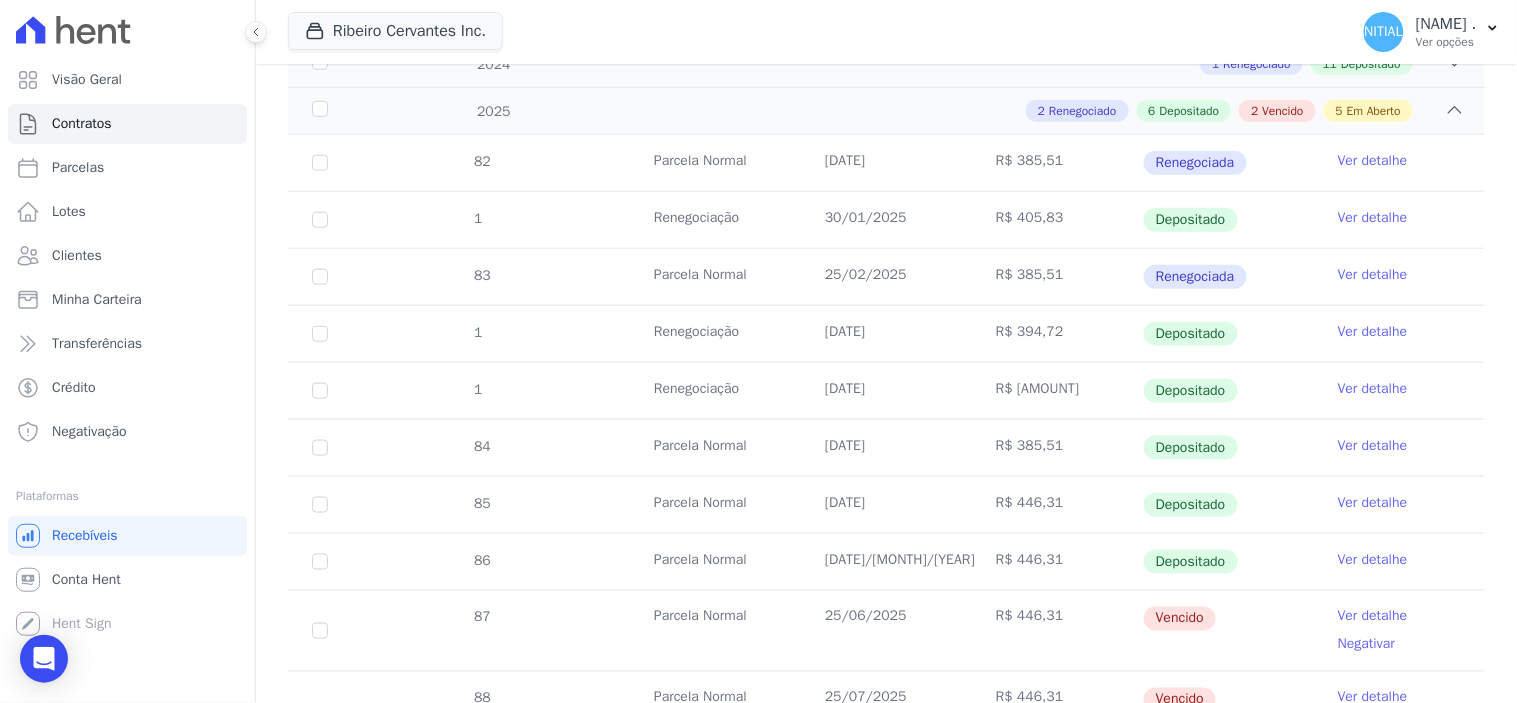 scroll, scrollTop: 555, scrollLeft: 0, axis: vertical 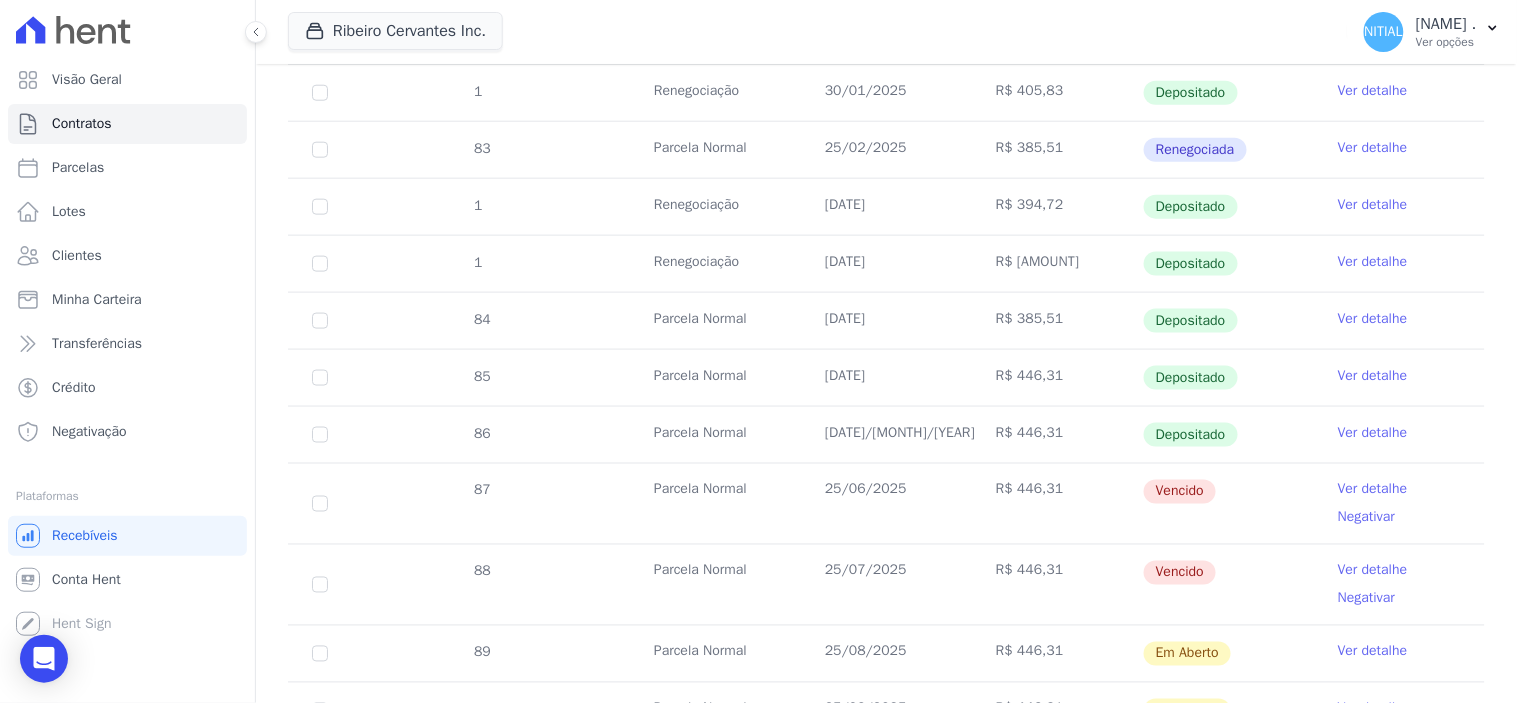 click on "Ver detalhe" at bounding box center [1373, 490] 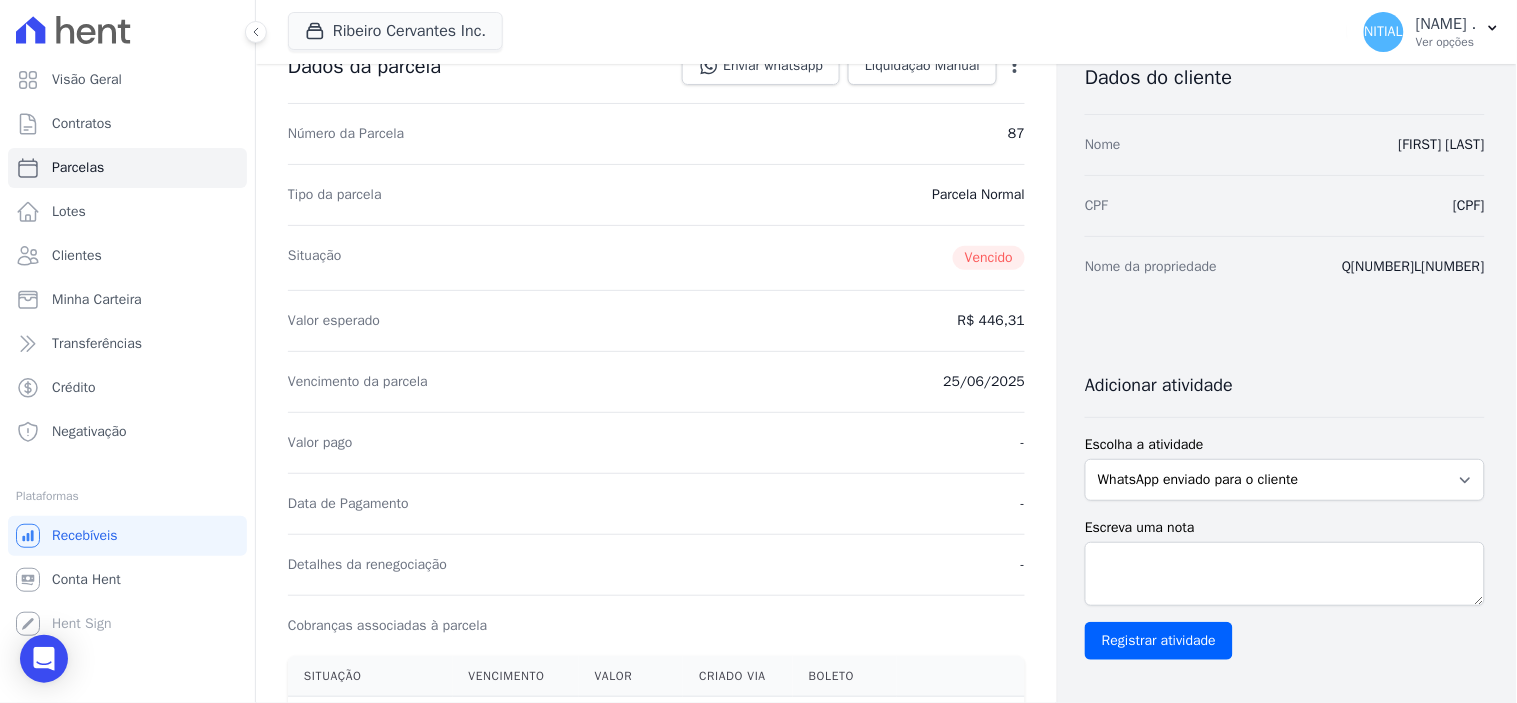 scroll, scrollTop: 333, scrollLeft: 0, axis: vertical 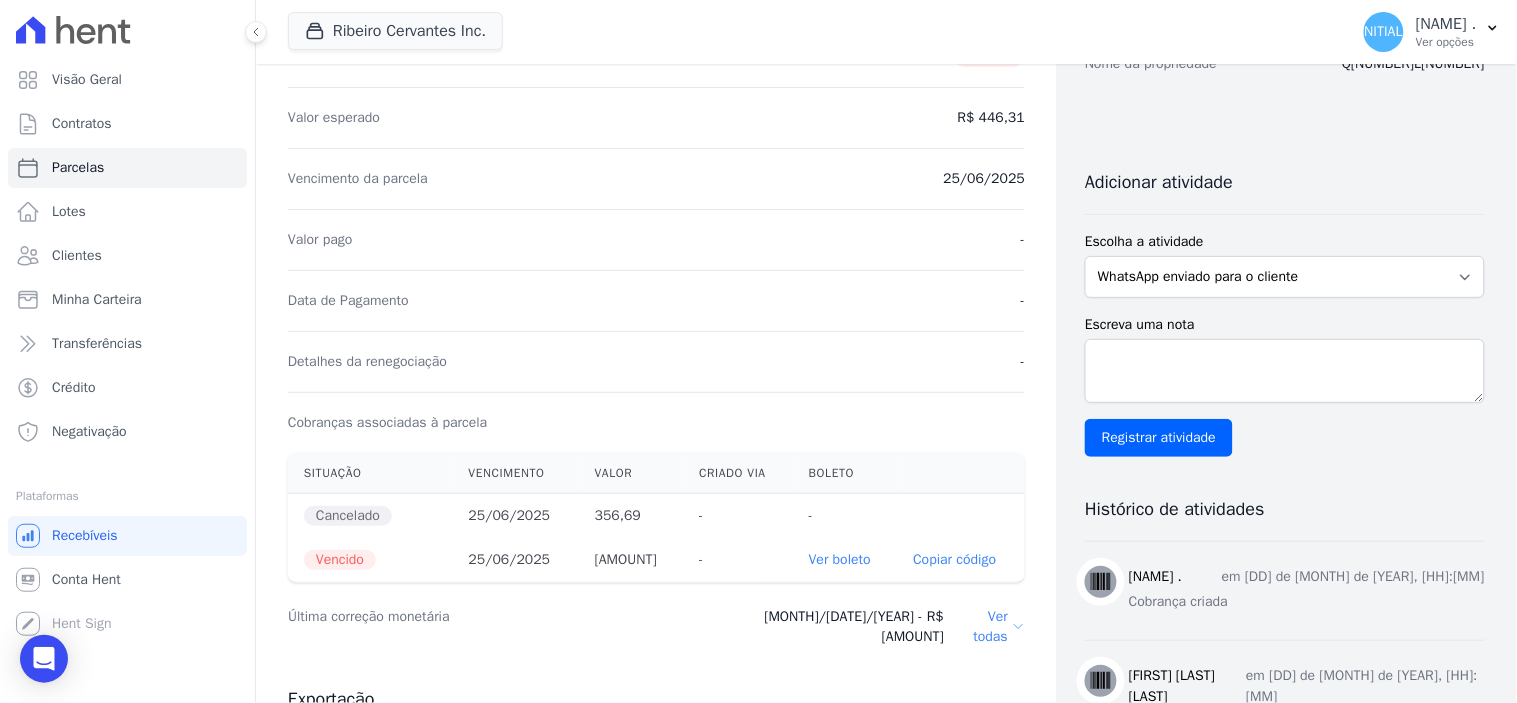 click on "Ver boleto" at bounding box center [840, 559] 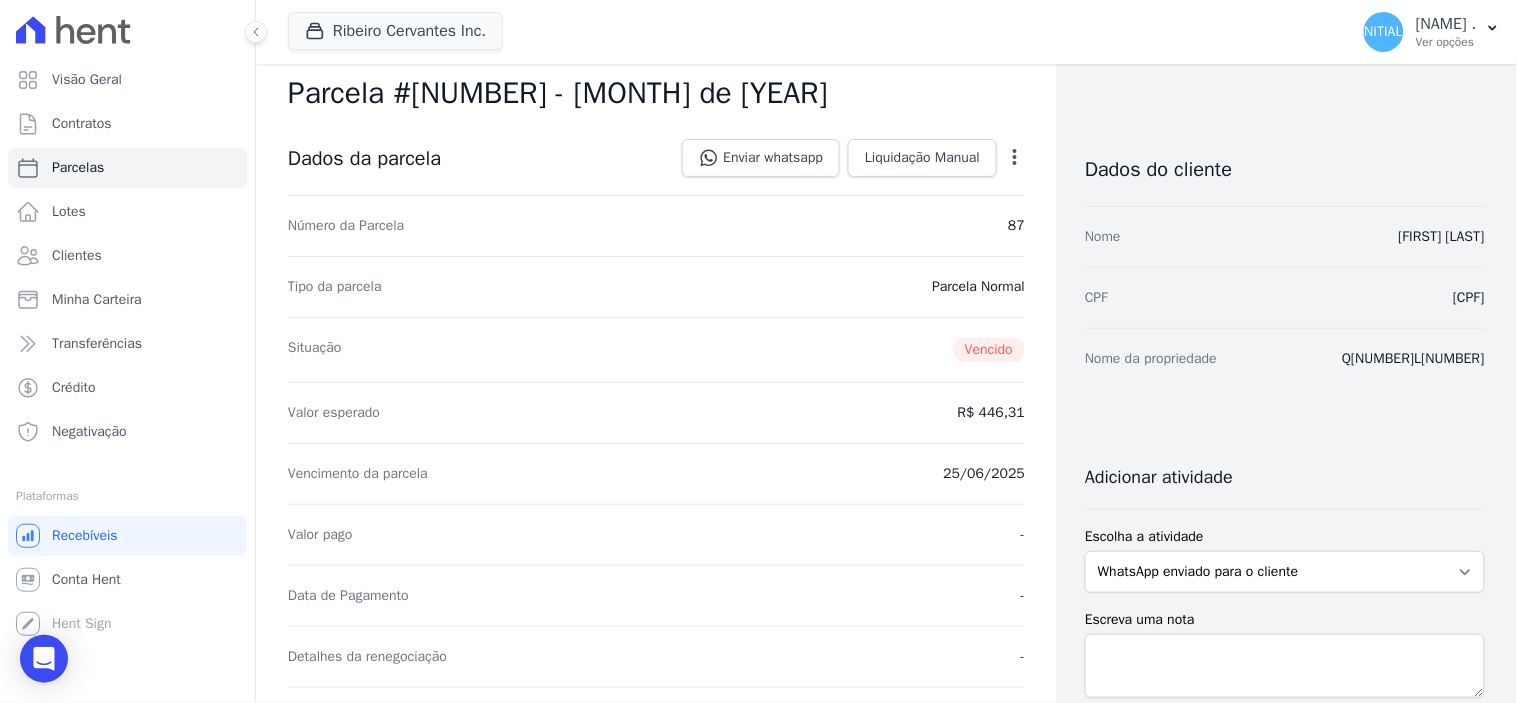 scroll, scrollTop: 0, scrollLeft: 0, axis: both 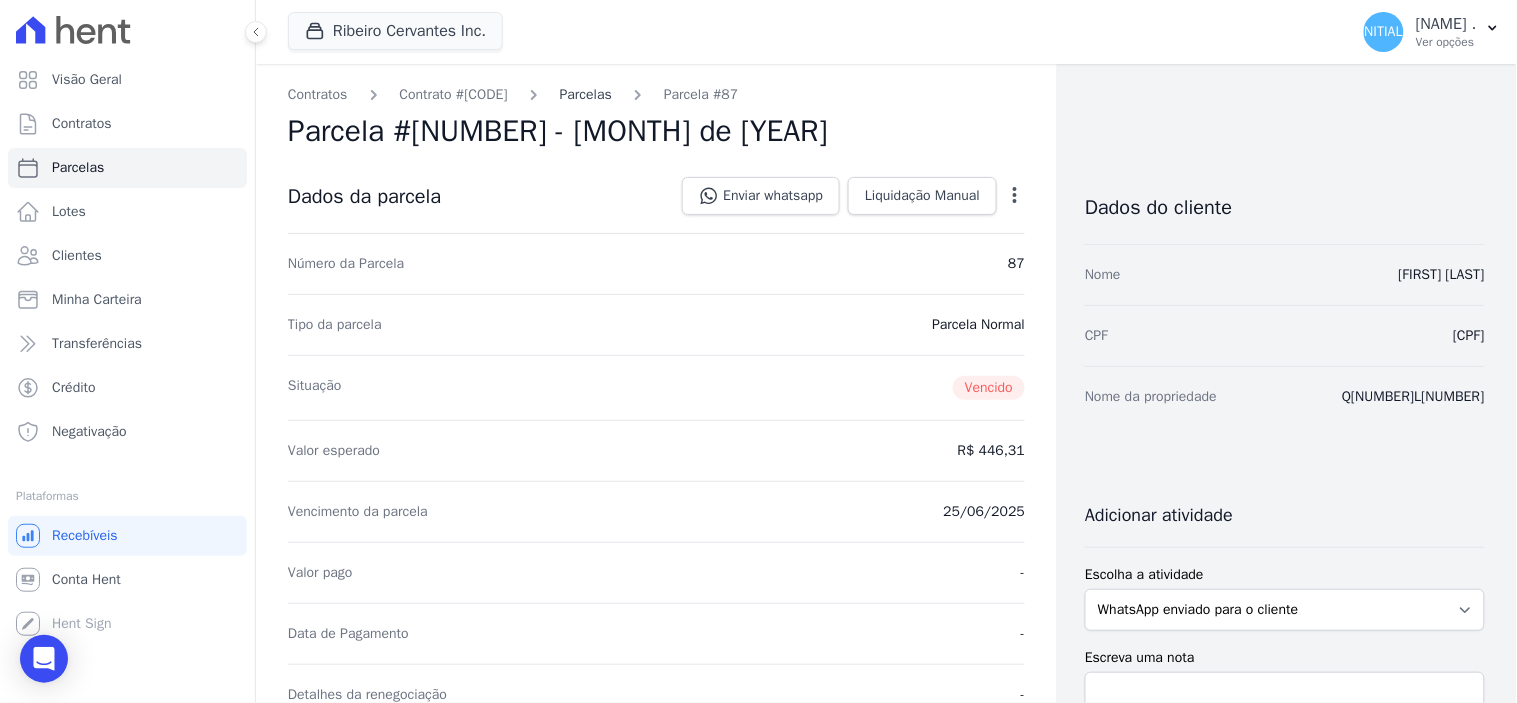 click on "Parcelas" at bounding box center [586, 94] 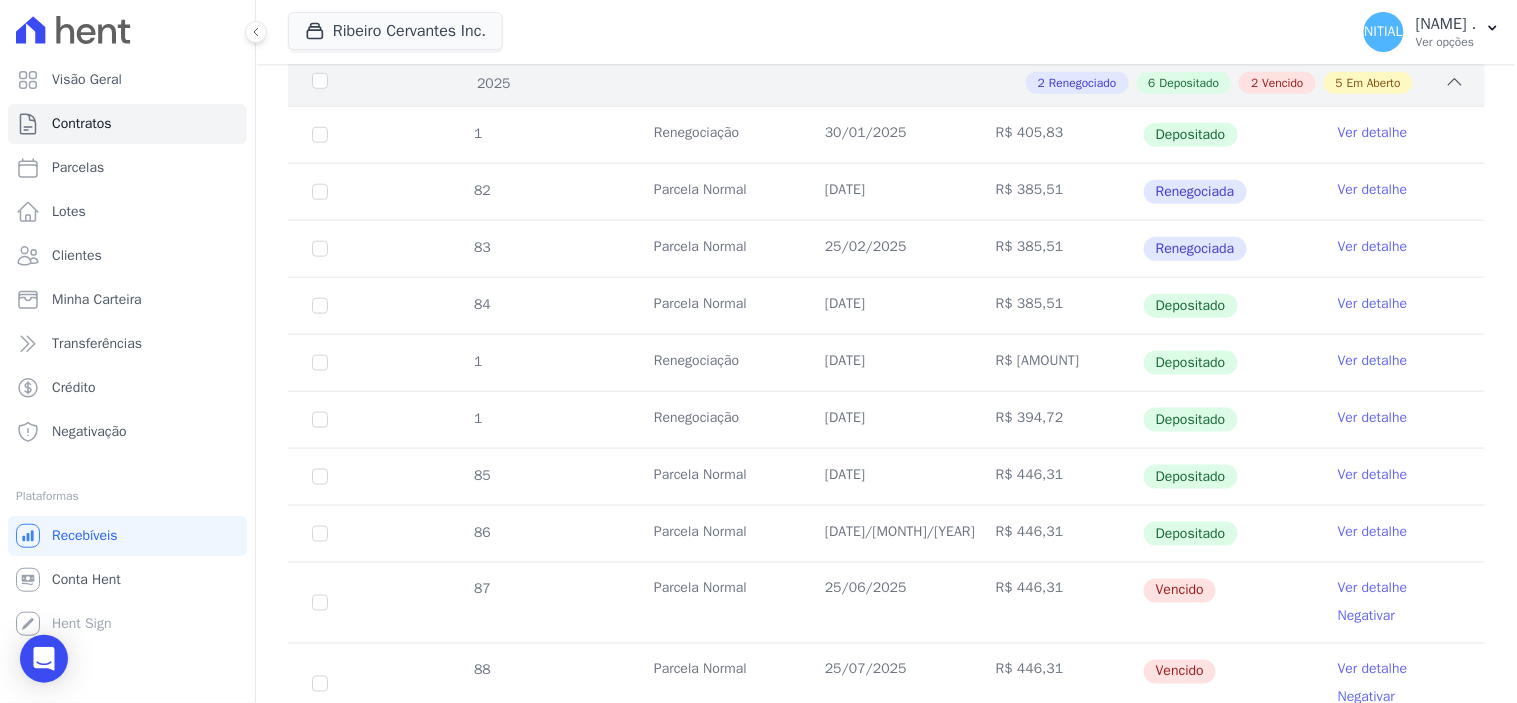 scroll, scrollTop: 555, scrollLeft: 0, axis: vertical 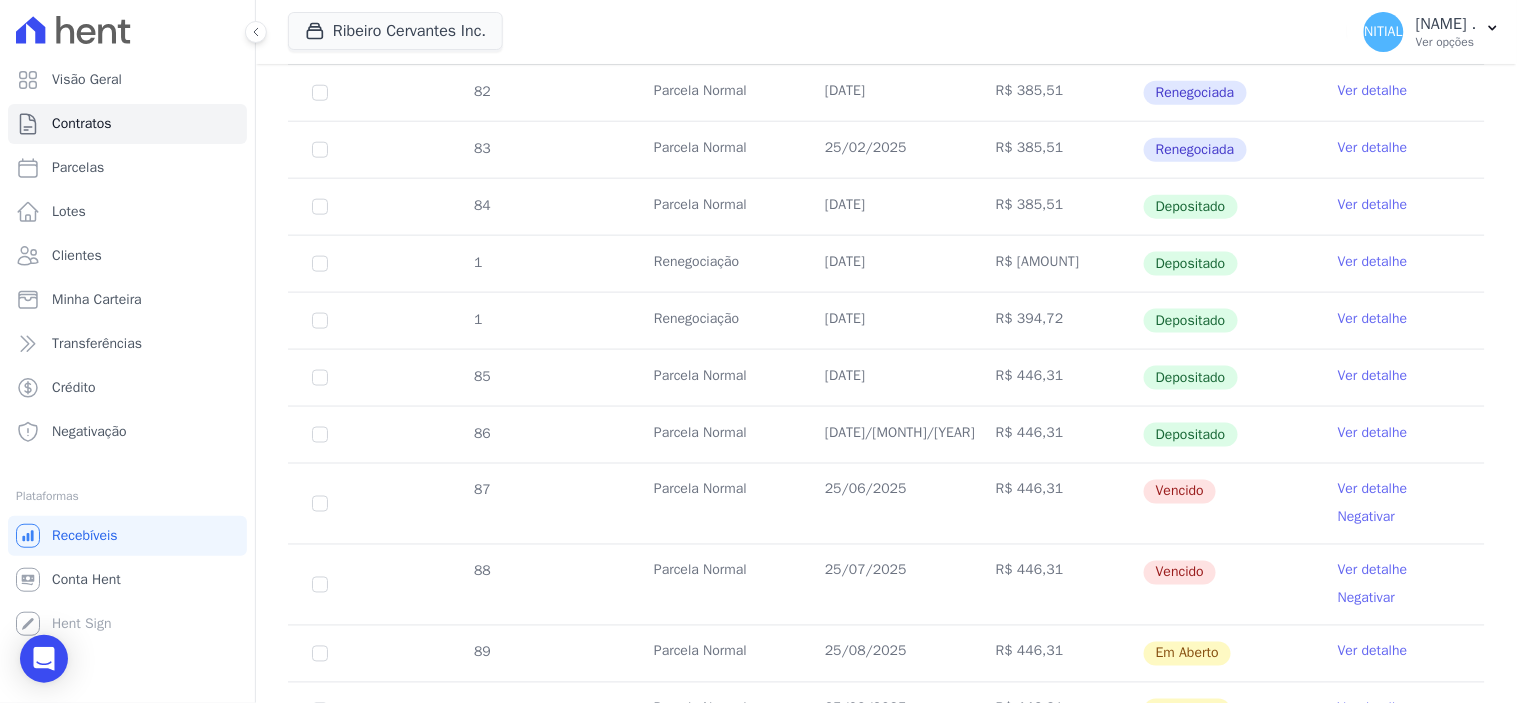 click on "Ver detalhe" at bounding box center (1373, 571) 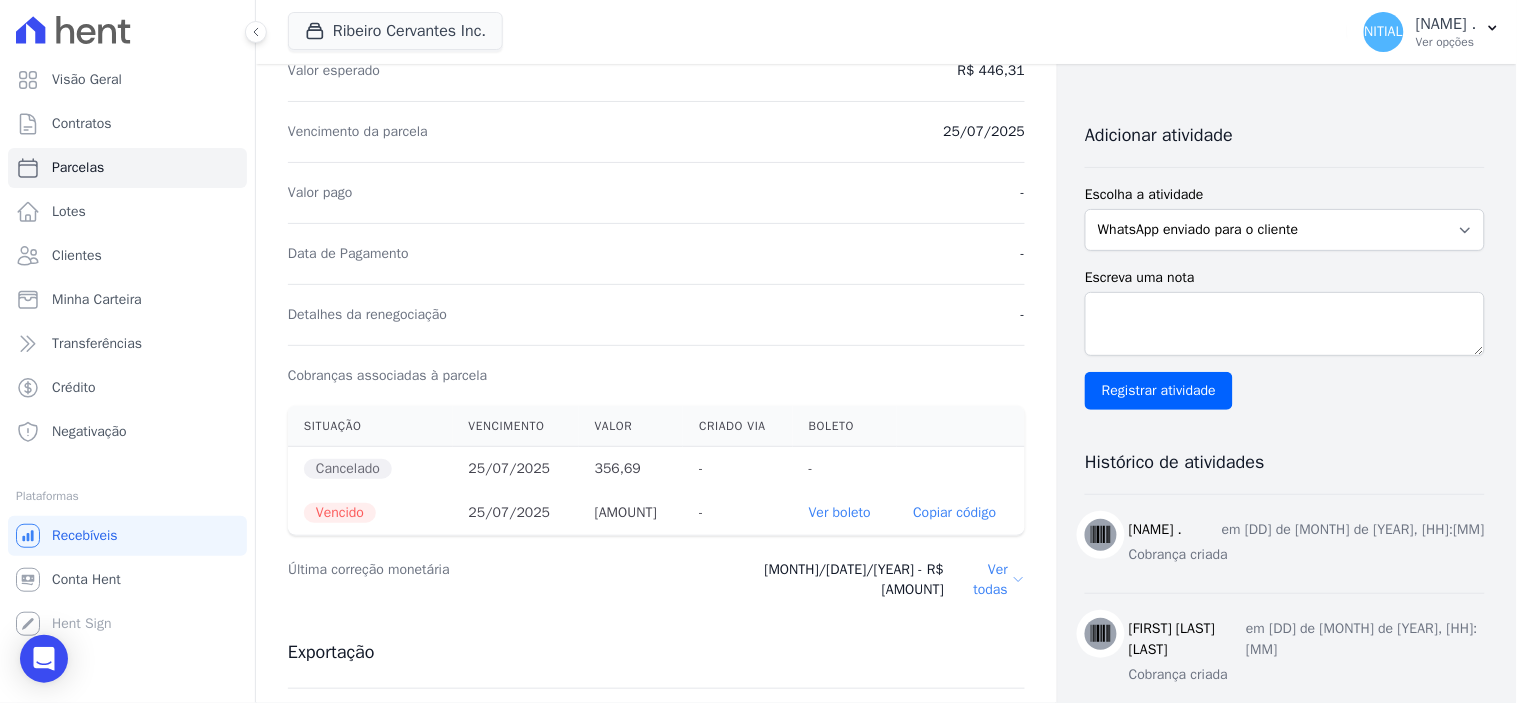 scroll, scrollTop: 444, scrollLeft: 0, axis: vertical 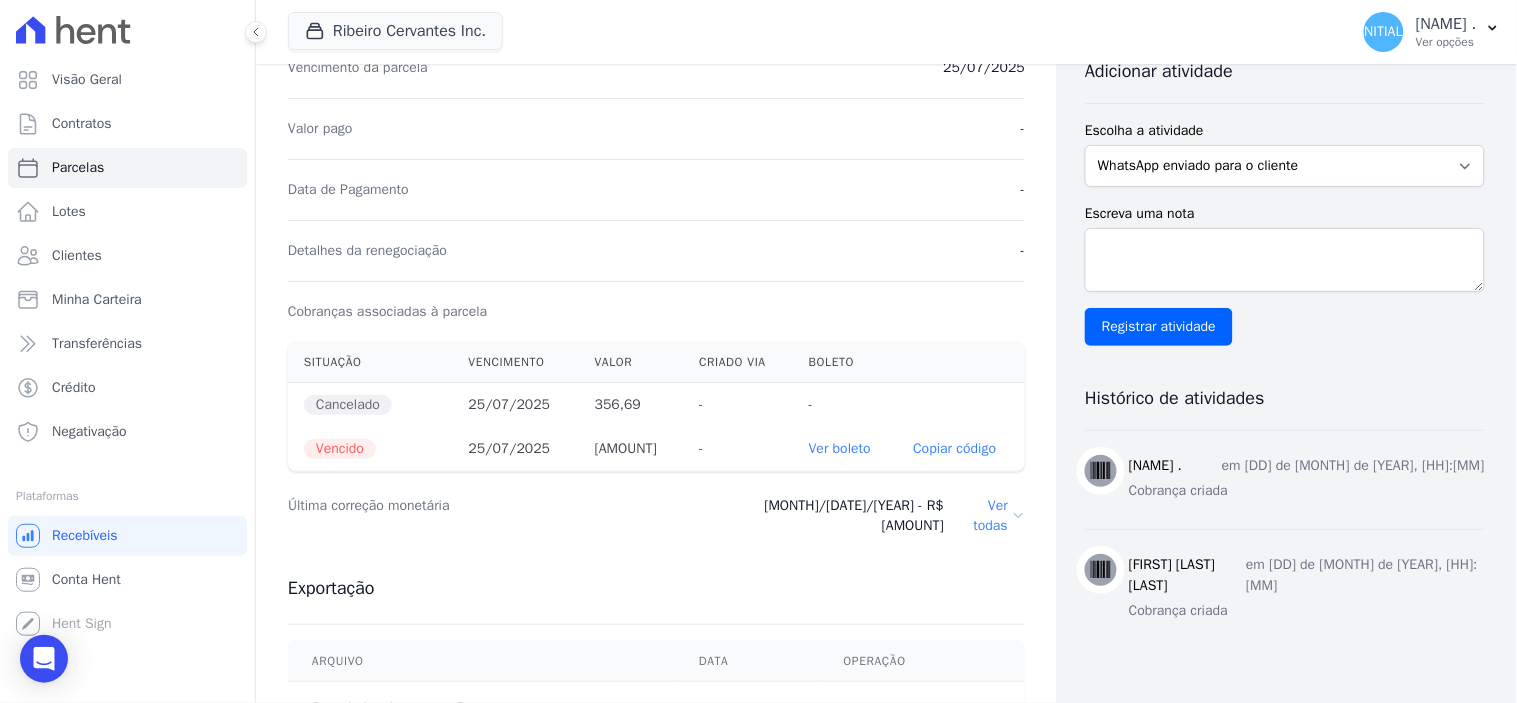 click on "Ver boleto" at bounding box center (840, 448) 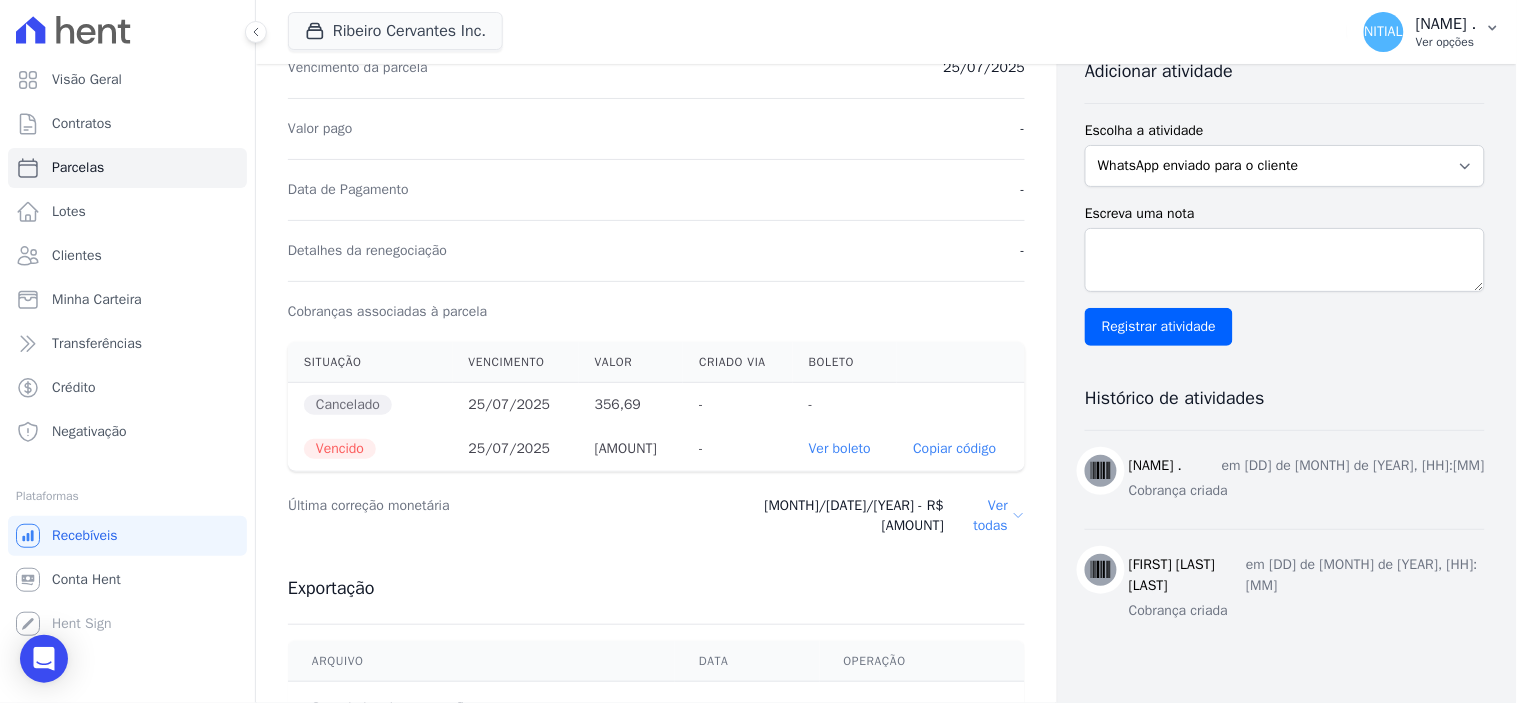 click on "Ver opções" at bounding box center [1446, 42] 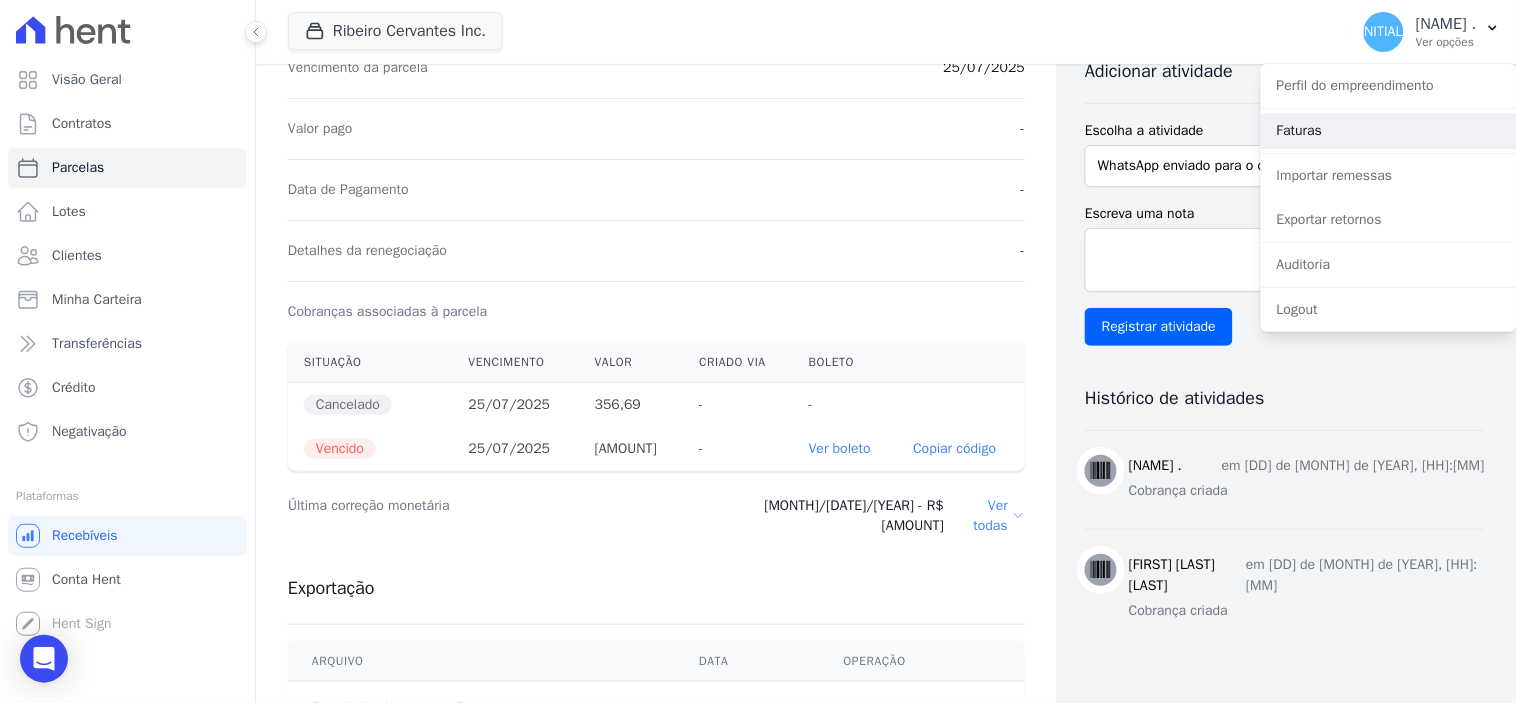 click on "Faturas" at bounding box center (1389, 131) 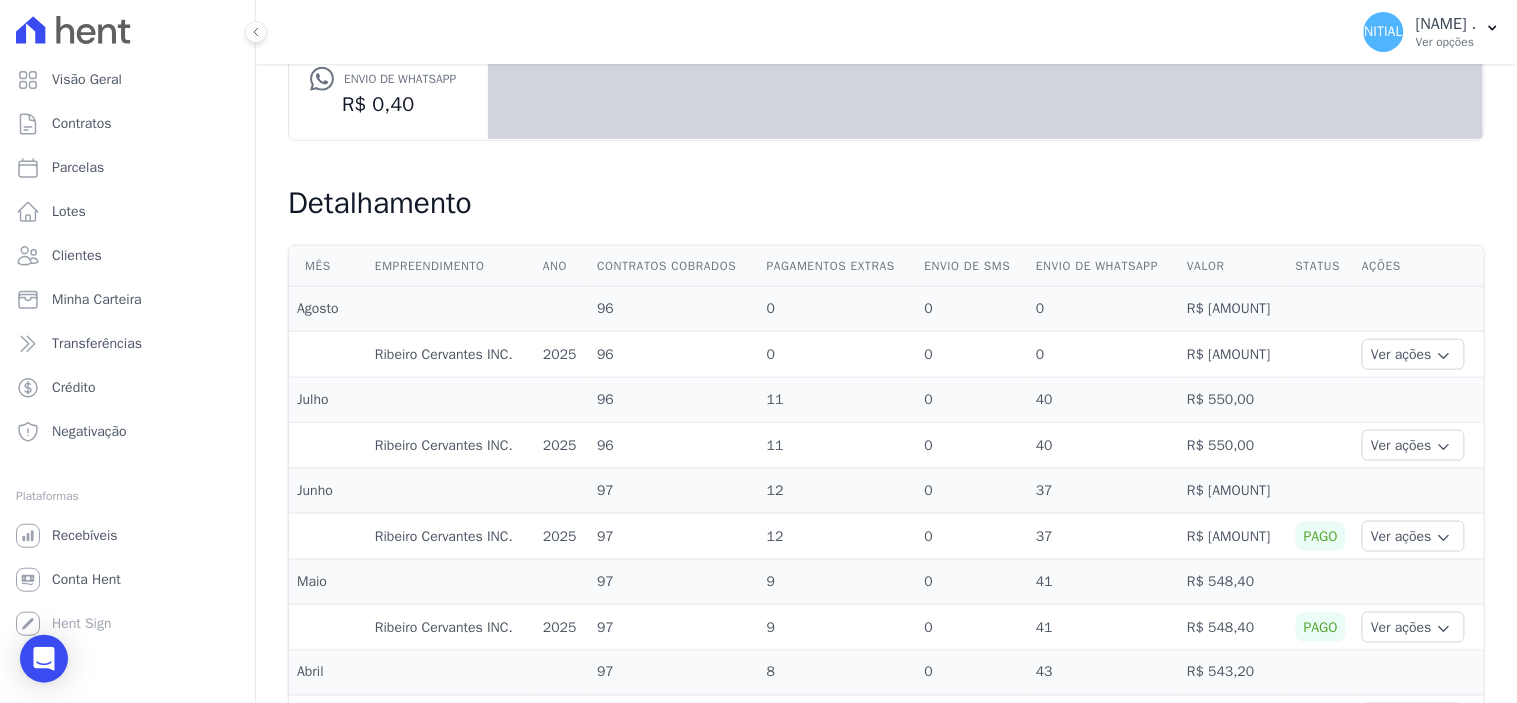 scroll, scrollTop: 444, scrollLeft: 0, axis: vertical 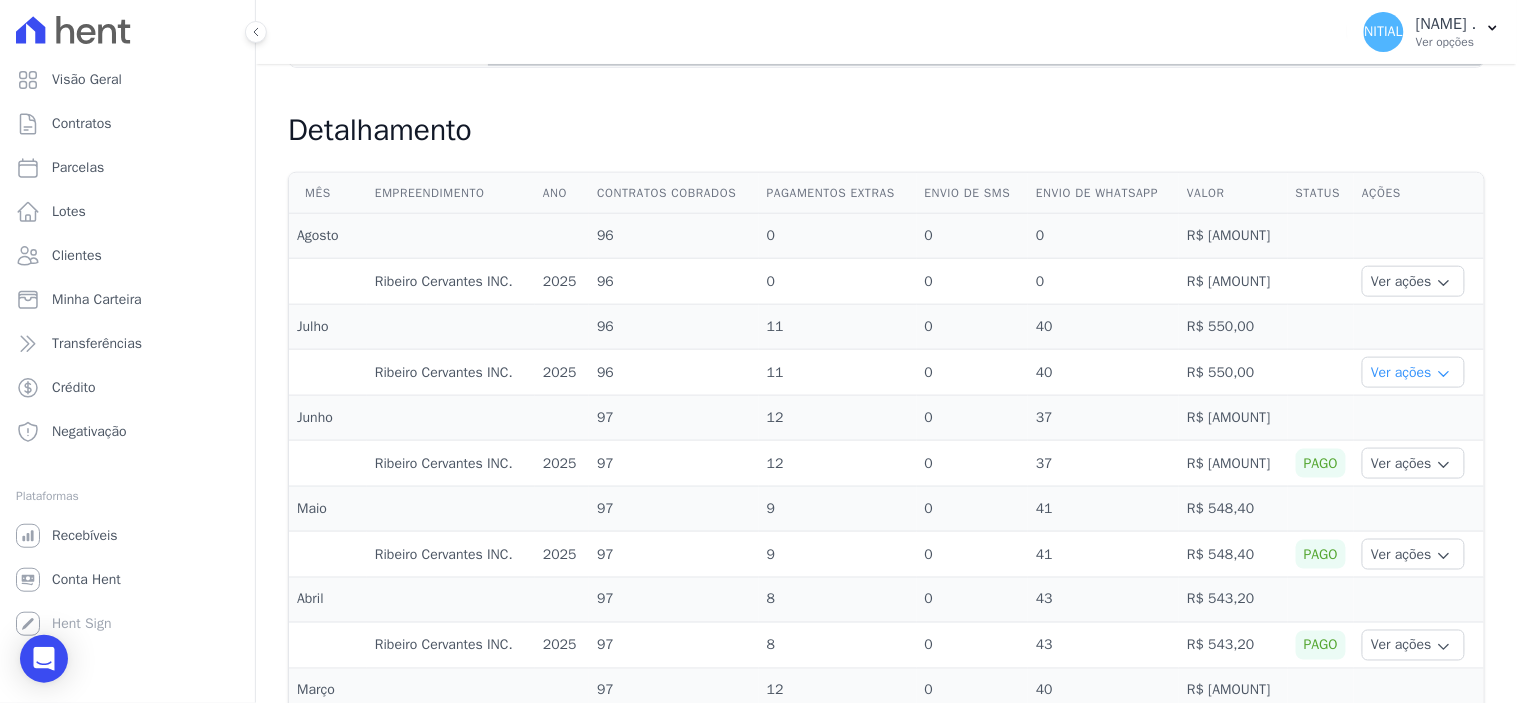 click 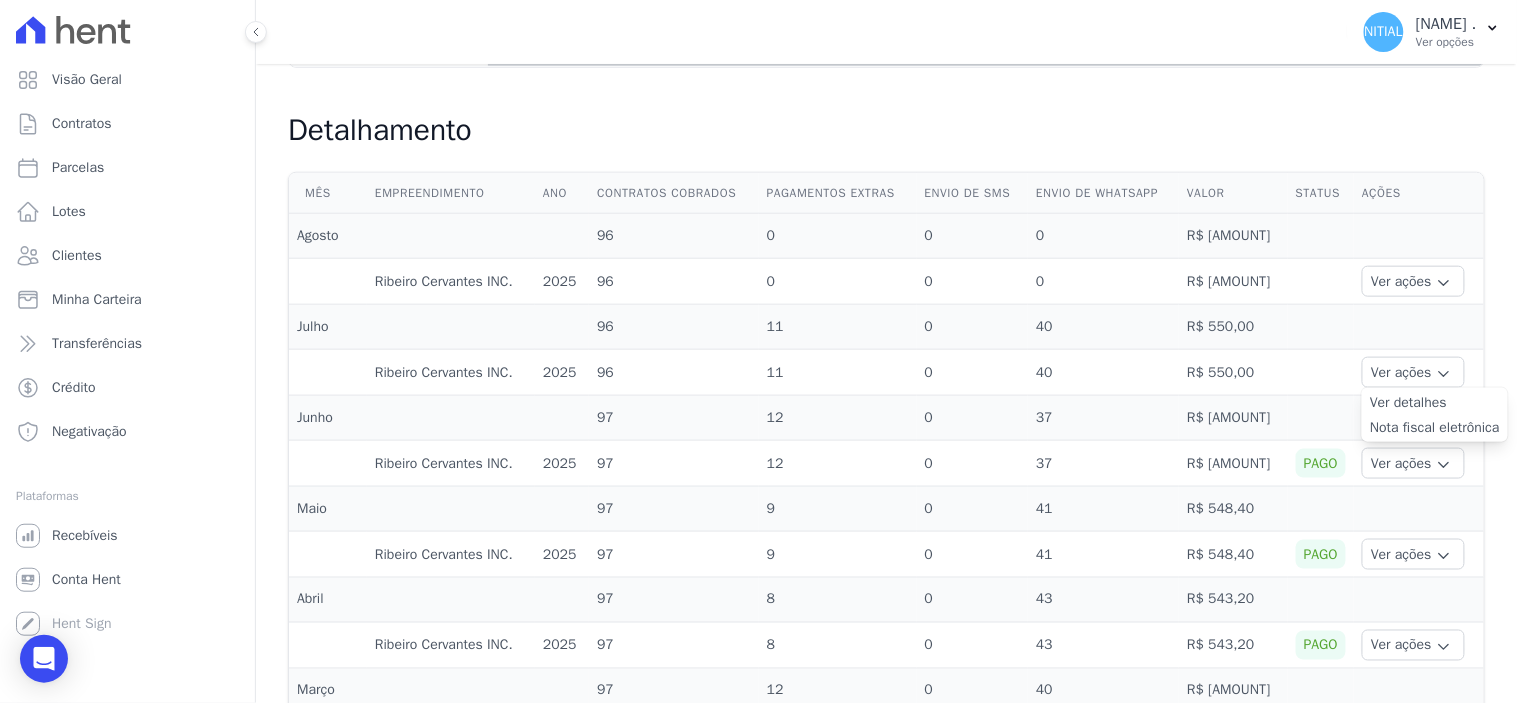 click on "Ver detalhes" at bounding box center [1435, 402] 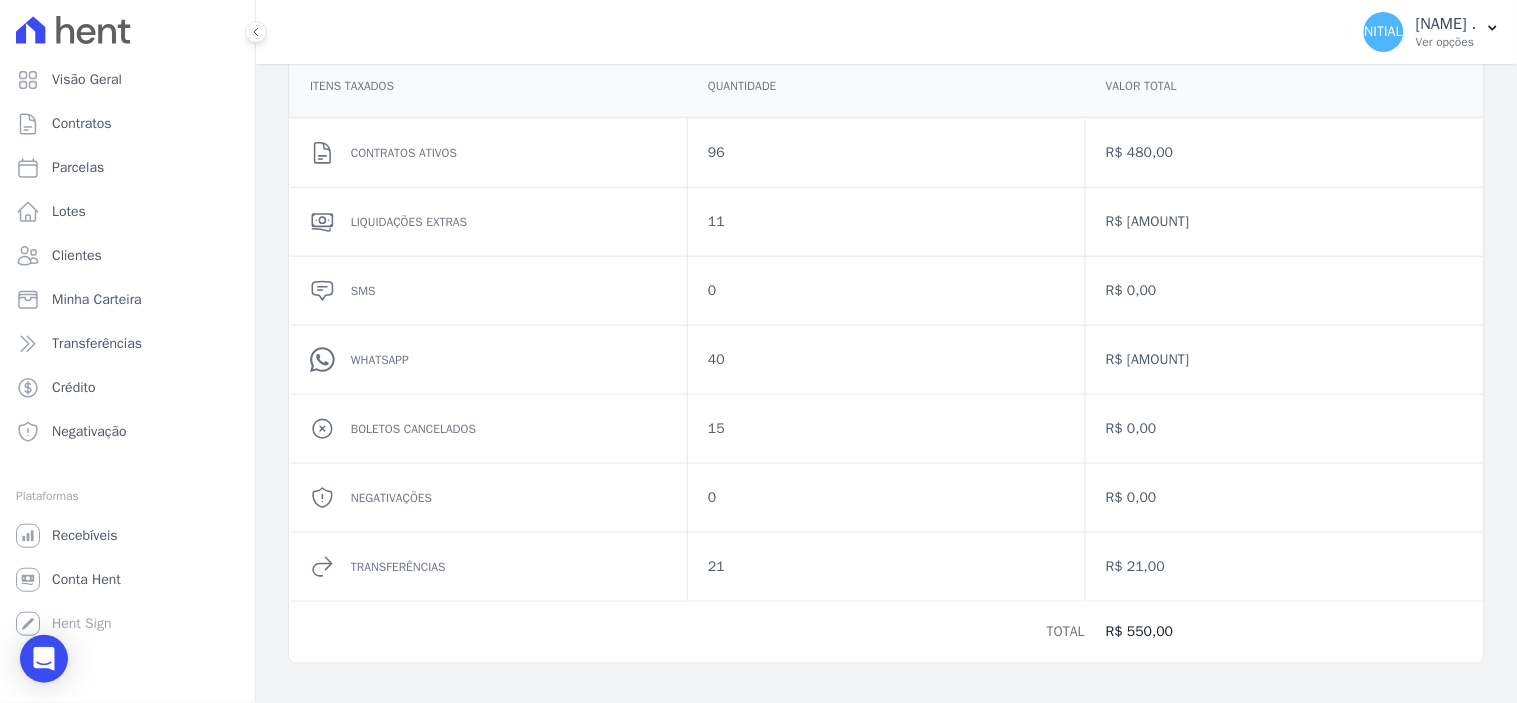 scroll, scrollTop: 0, scrollLeft: 0, axis: both 